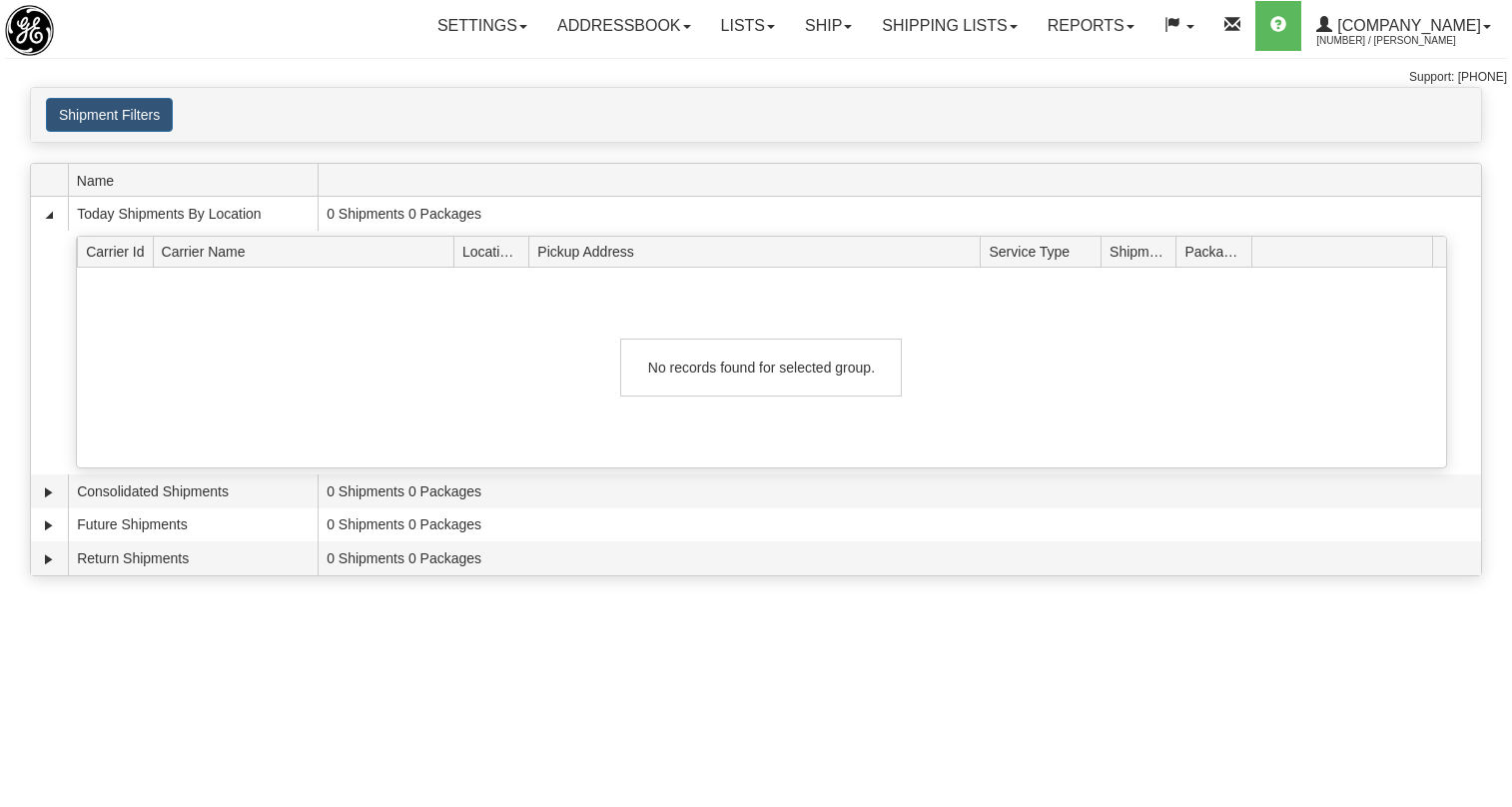 scroll, scrollTop: 0, scrollLeft: 0, axis: both 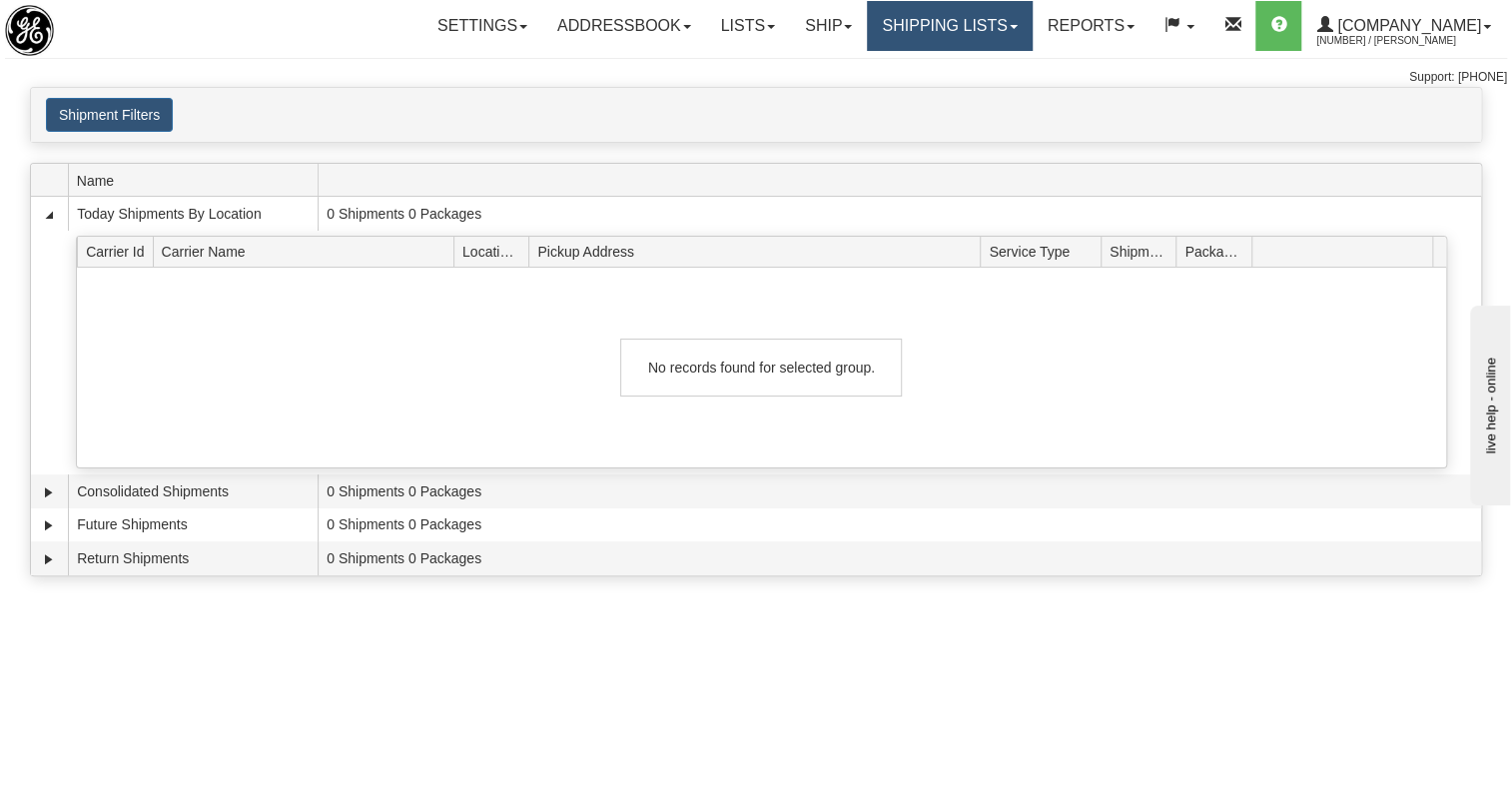 click at bounding box center (523, 27) 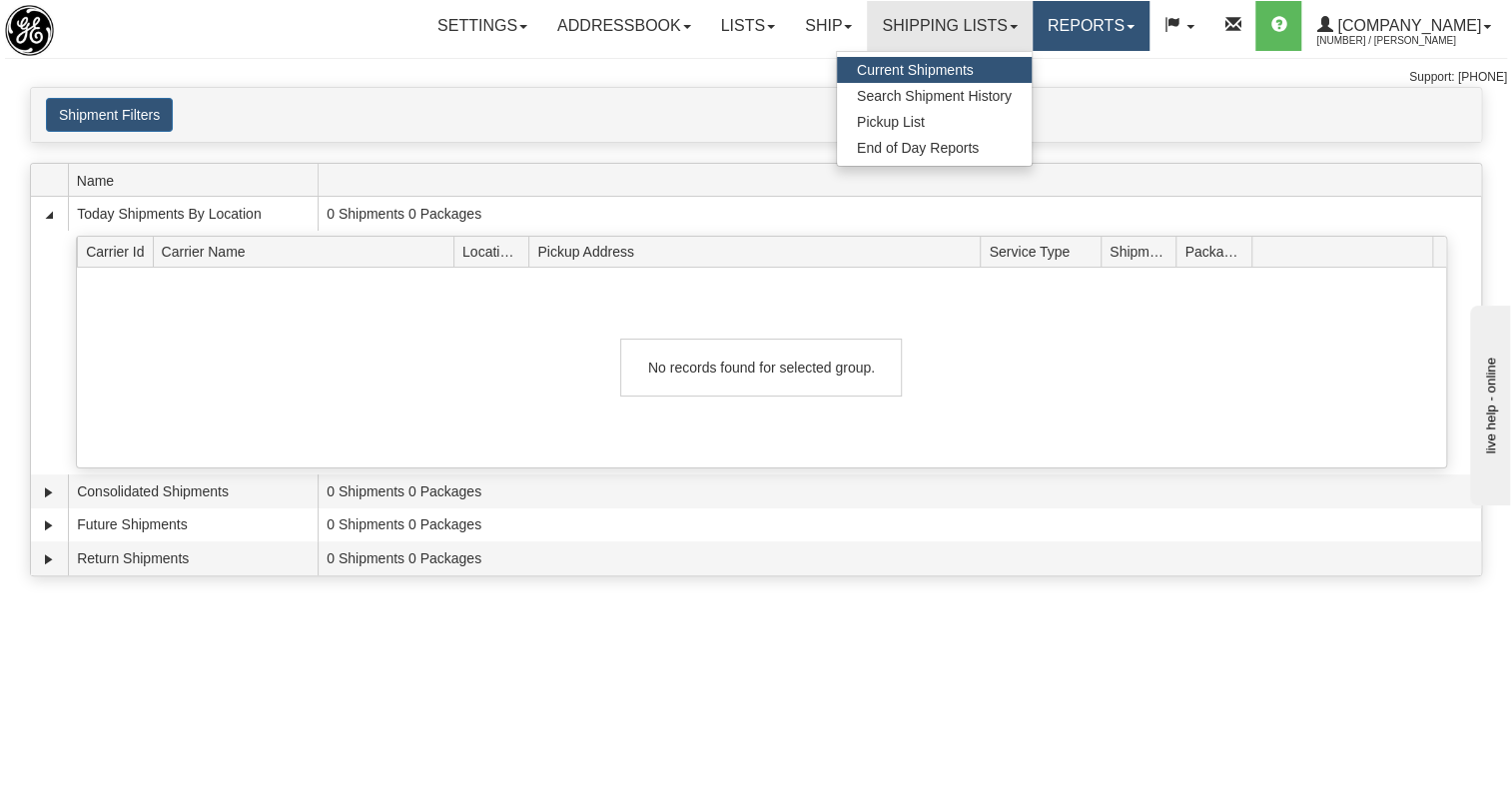 click on "Reports" at bounding box center (482, 26) 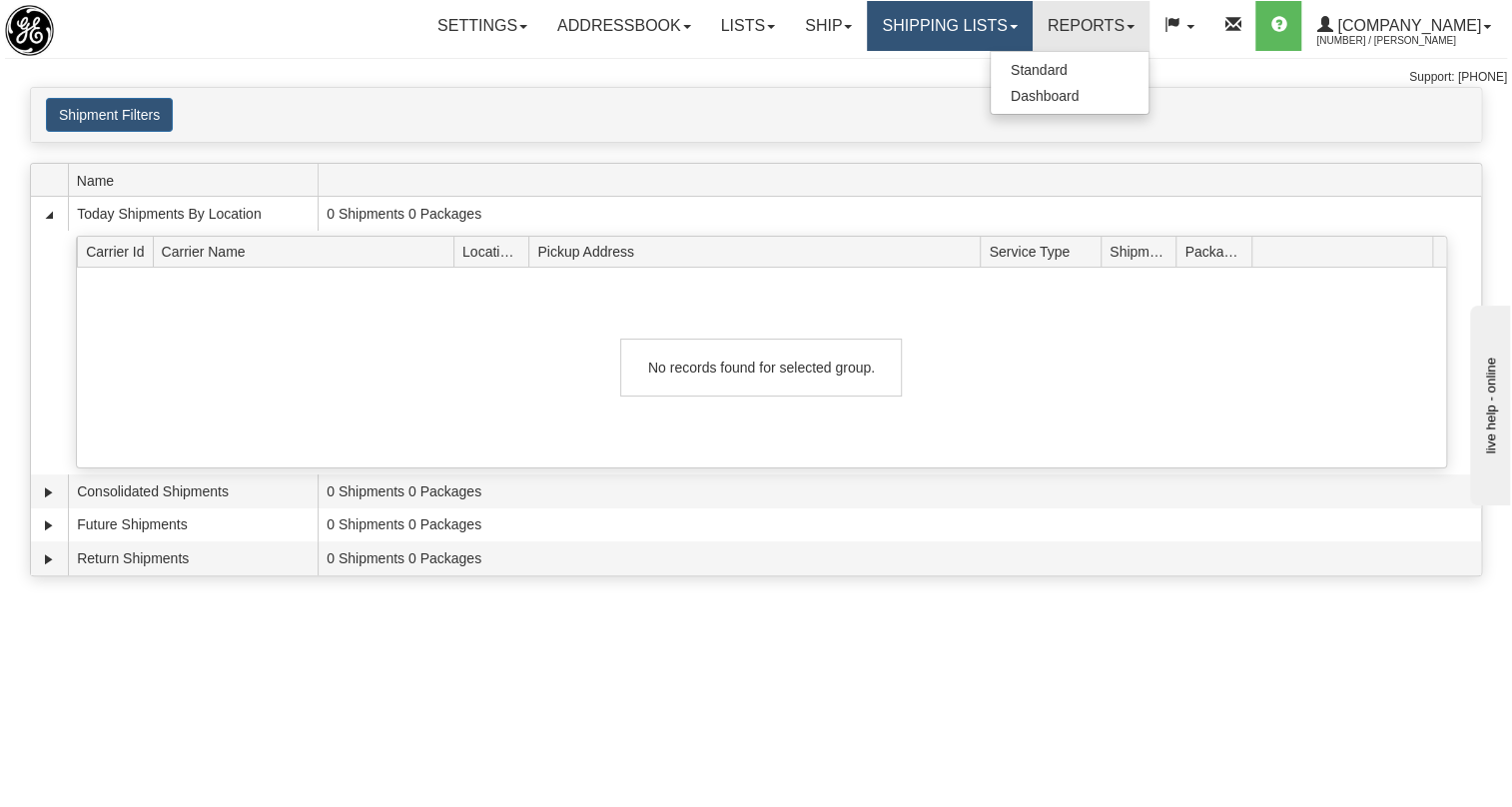click at bounding box center (523, 27) 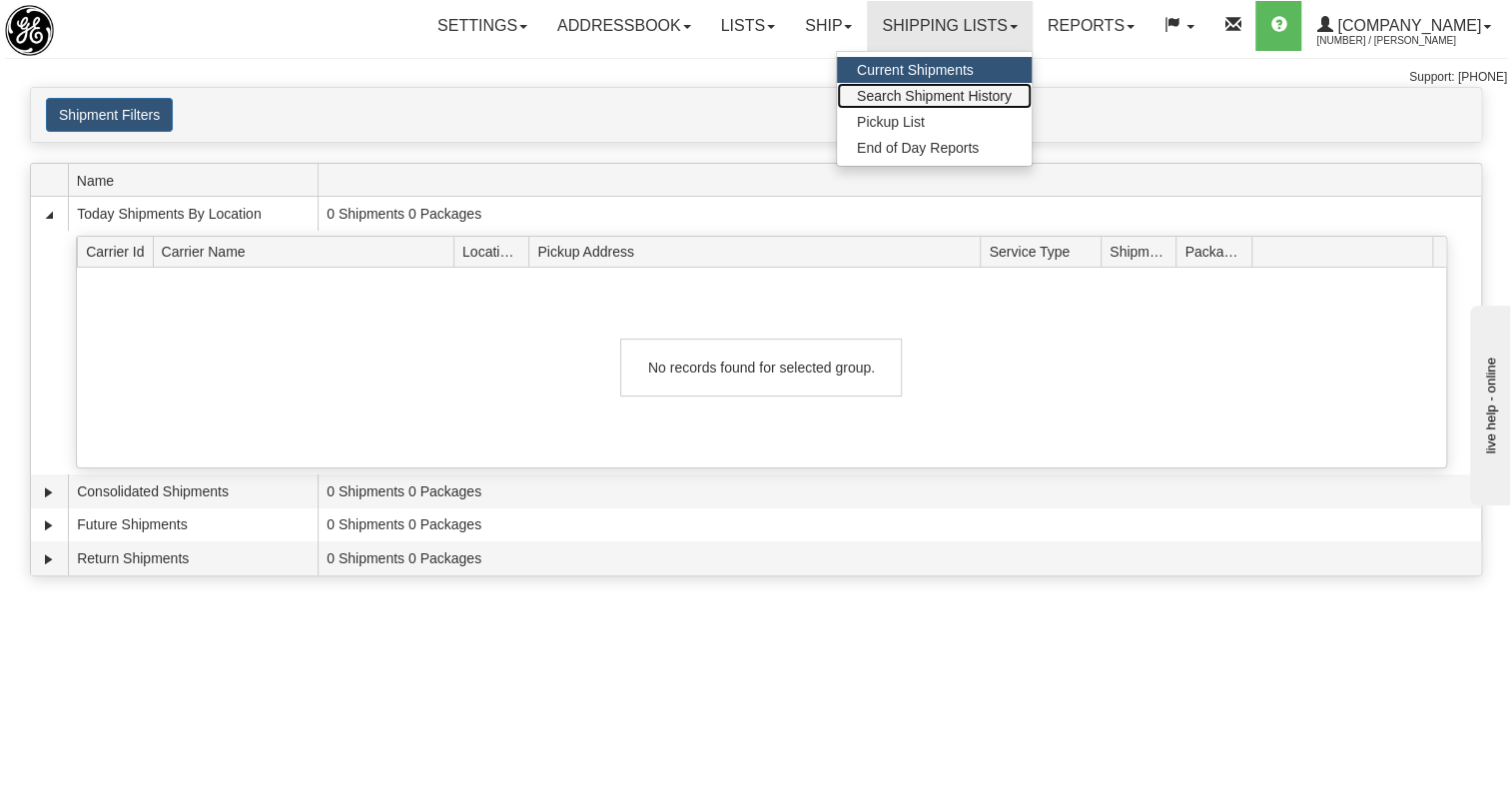 click on "Search Shipment History" at bounding box center (934, 96) 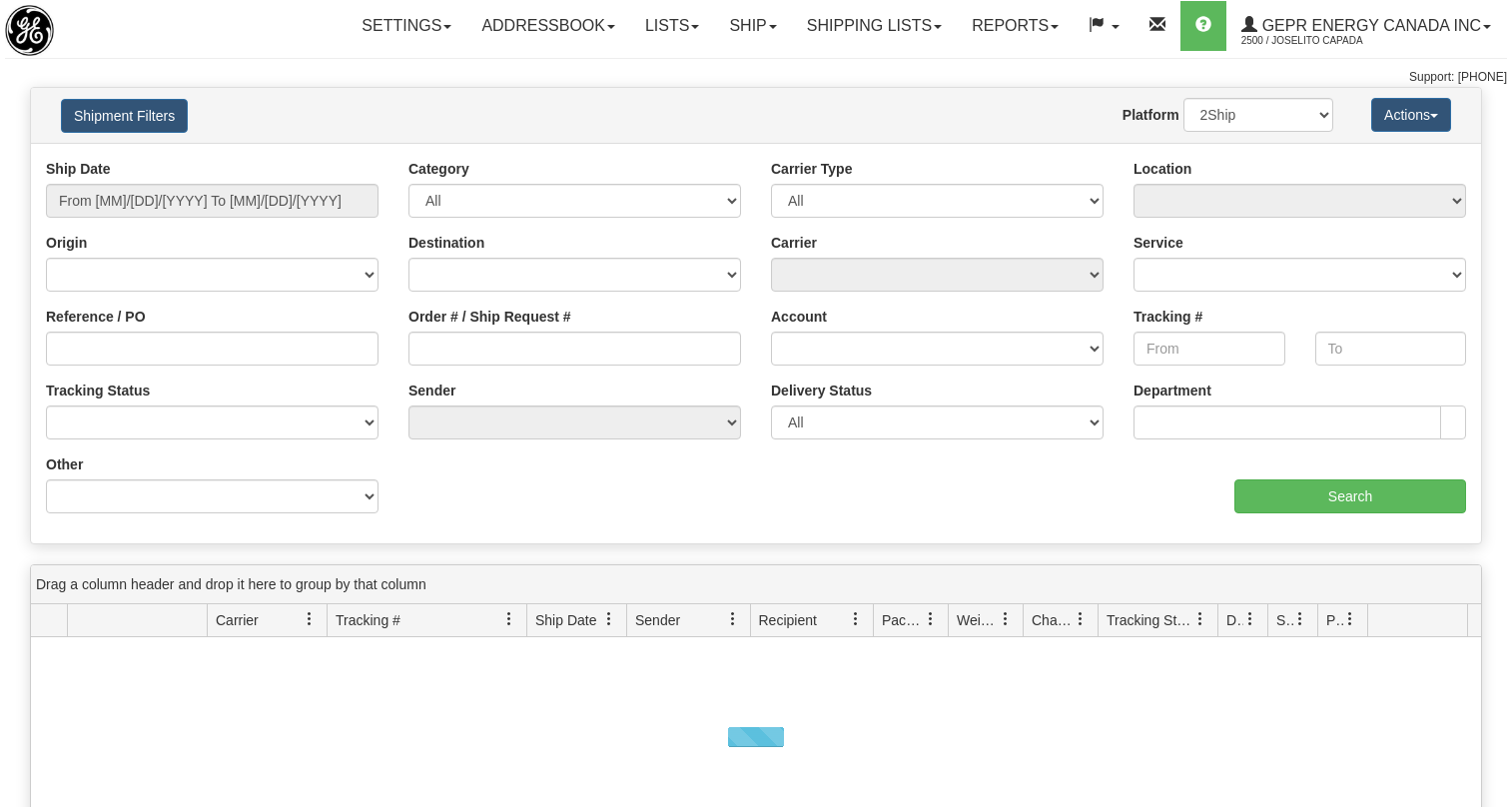 scroll, scrollTop: 0, scrollLeft: 0, axis: both 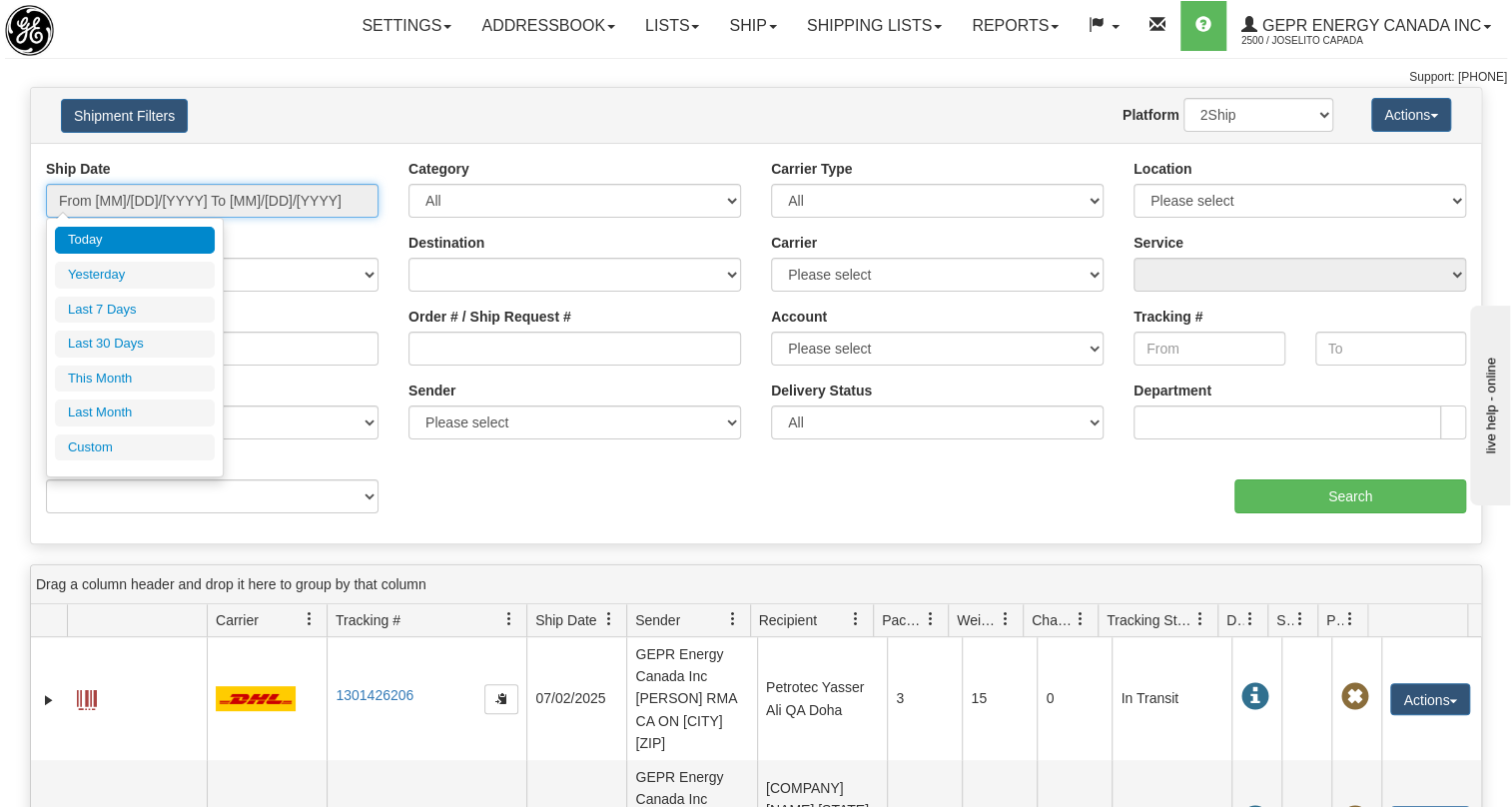 click on "From 07/02/2025 To 07/03/2025" at bounding box center [212, 201] 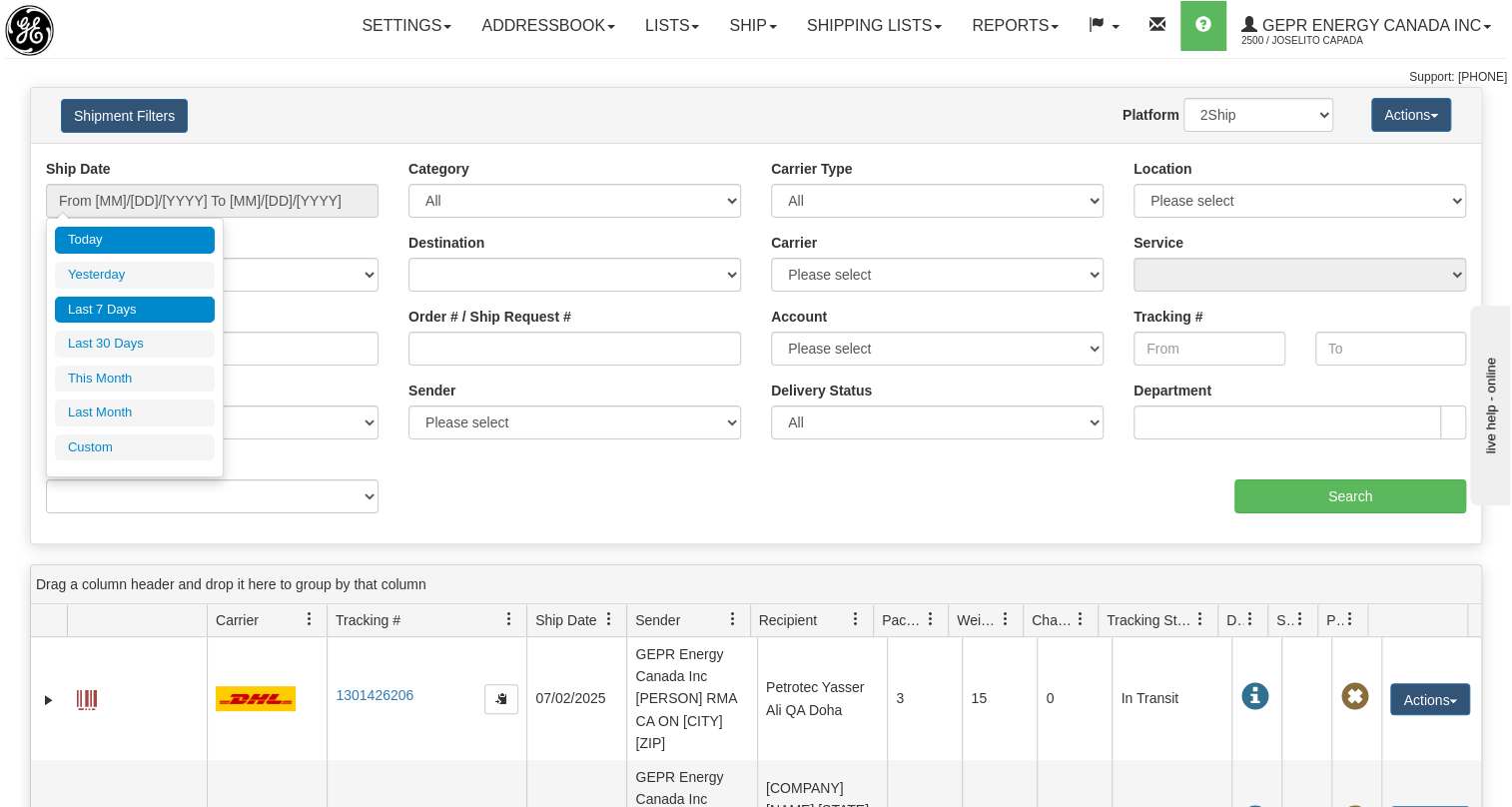 click on "Last 7 Days" at bounding box center [135, 310] 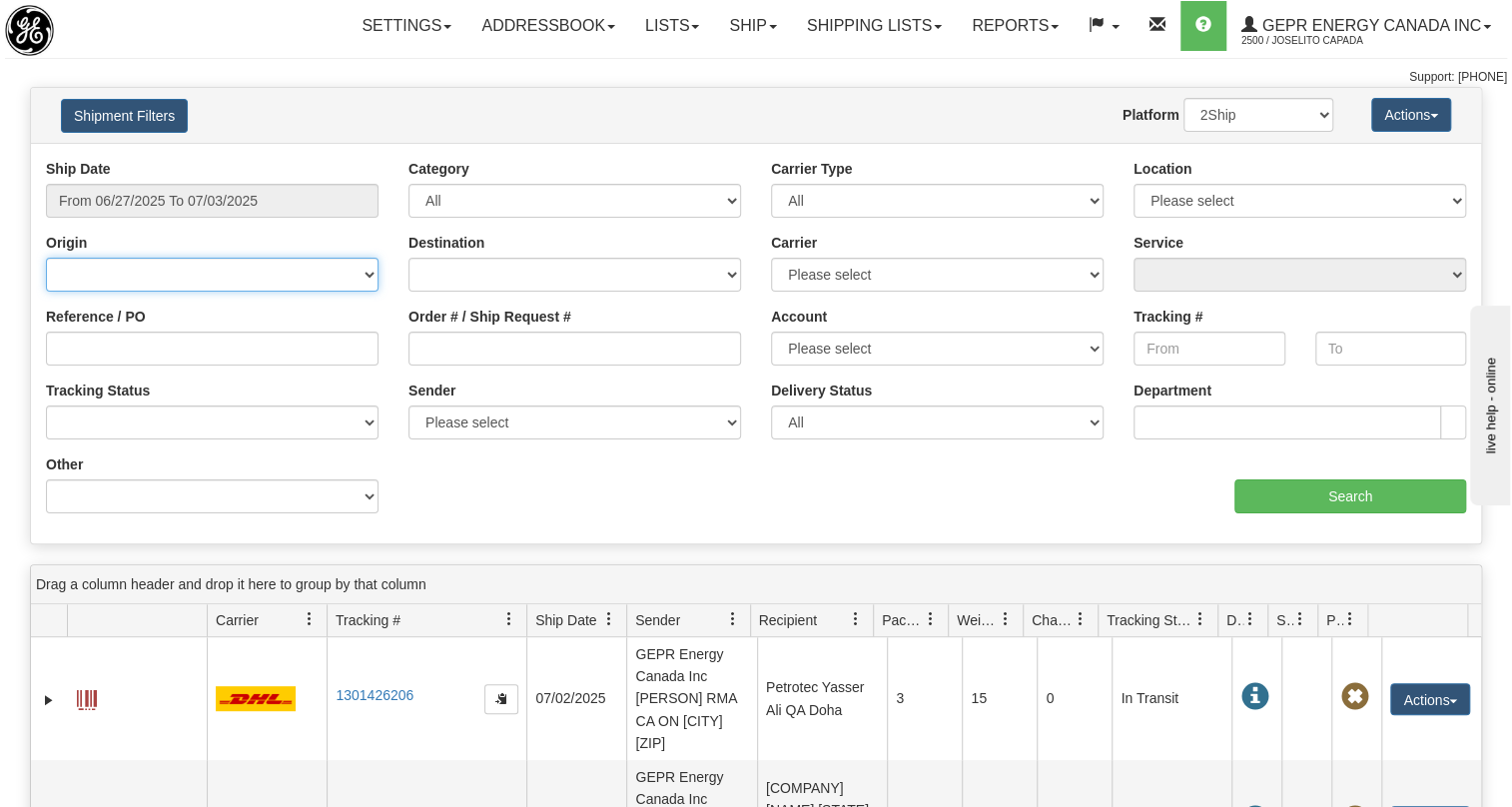 click on "Canada
United States
Mexico
Puerto Rico
Romania
Australia
New Zealand
SouthAfrica
Other" at bounding box center [212, 275] 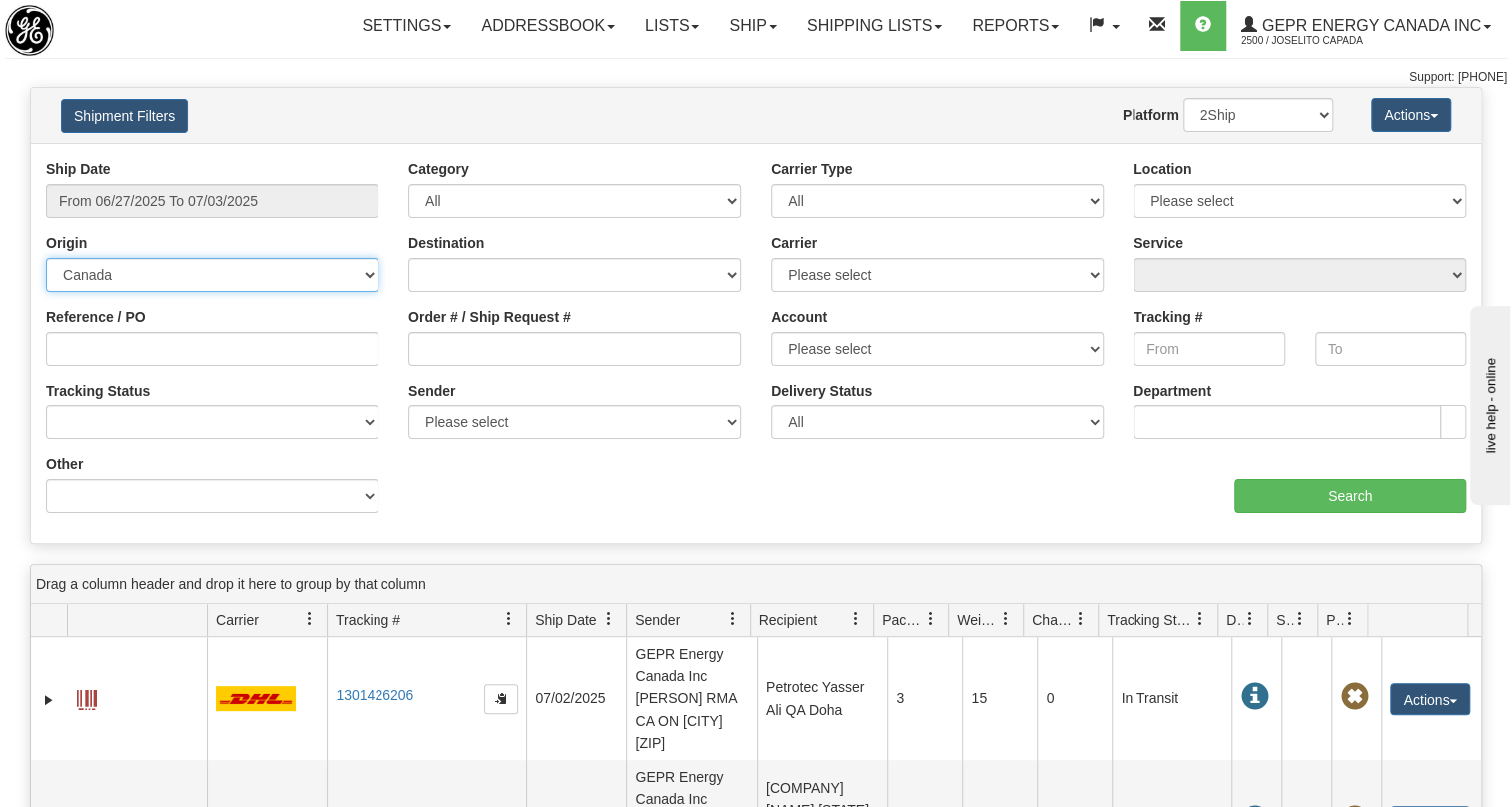 click on "Canada
United States
Mexico
Puerto Rico
Romania
Australia
New Zealand
SouthAfrica
Other" at bounding box center (212, 275) 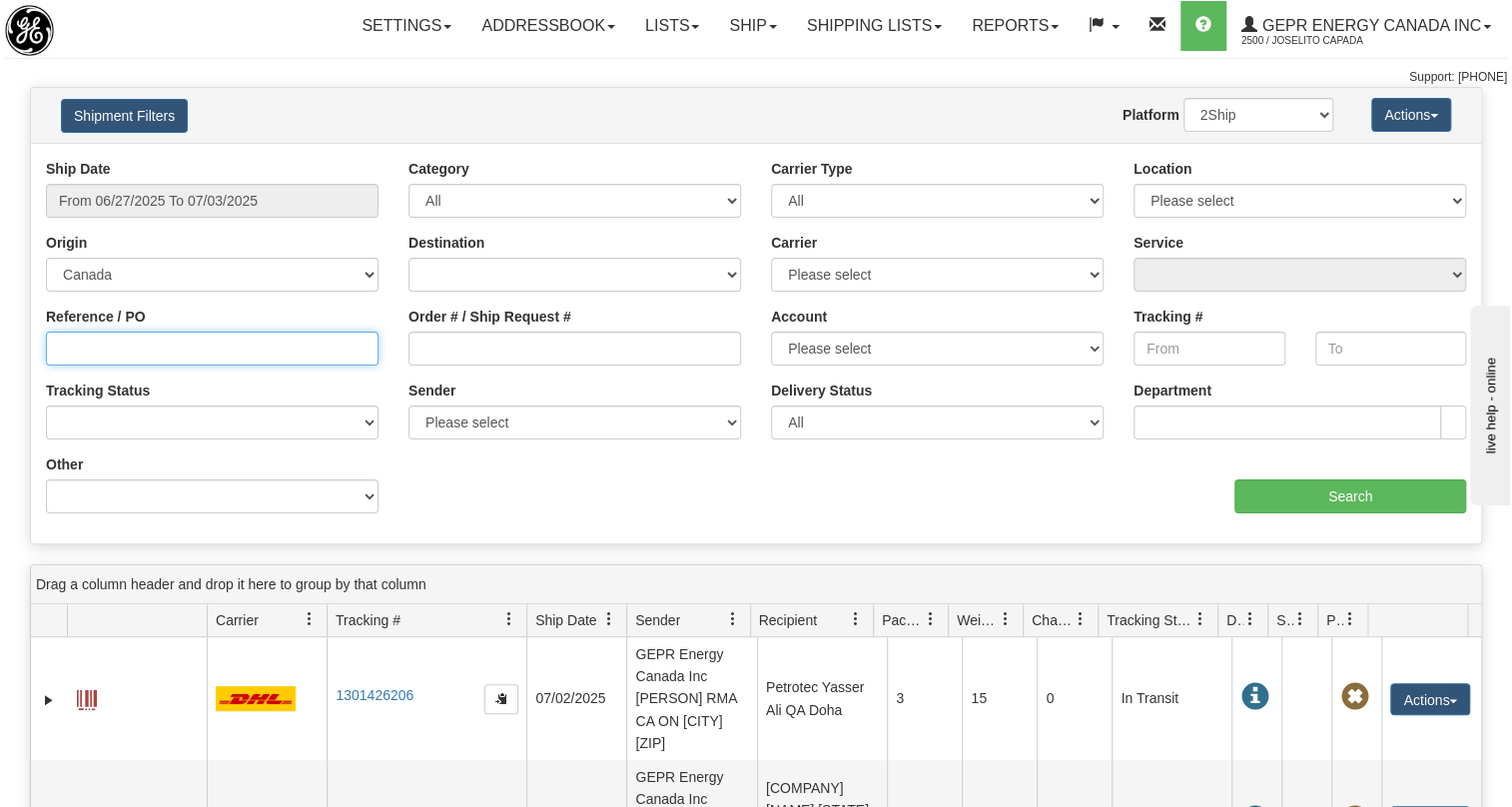 click on "Reference / PO" at bounding box center [212, 349] 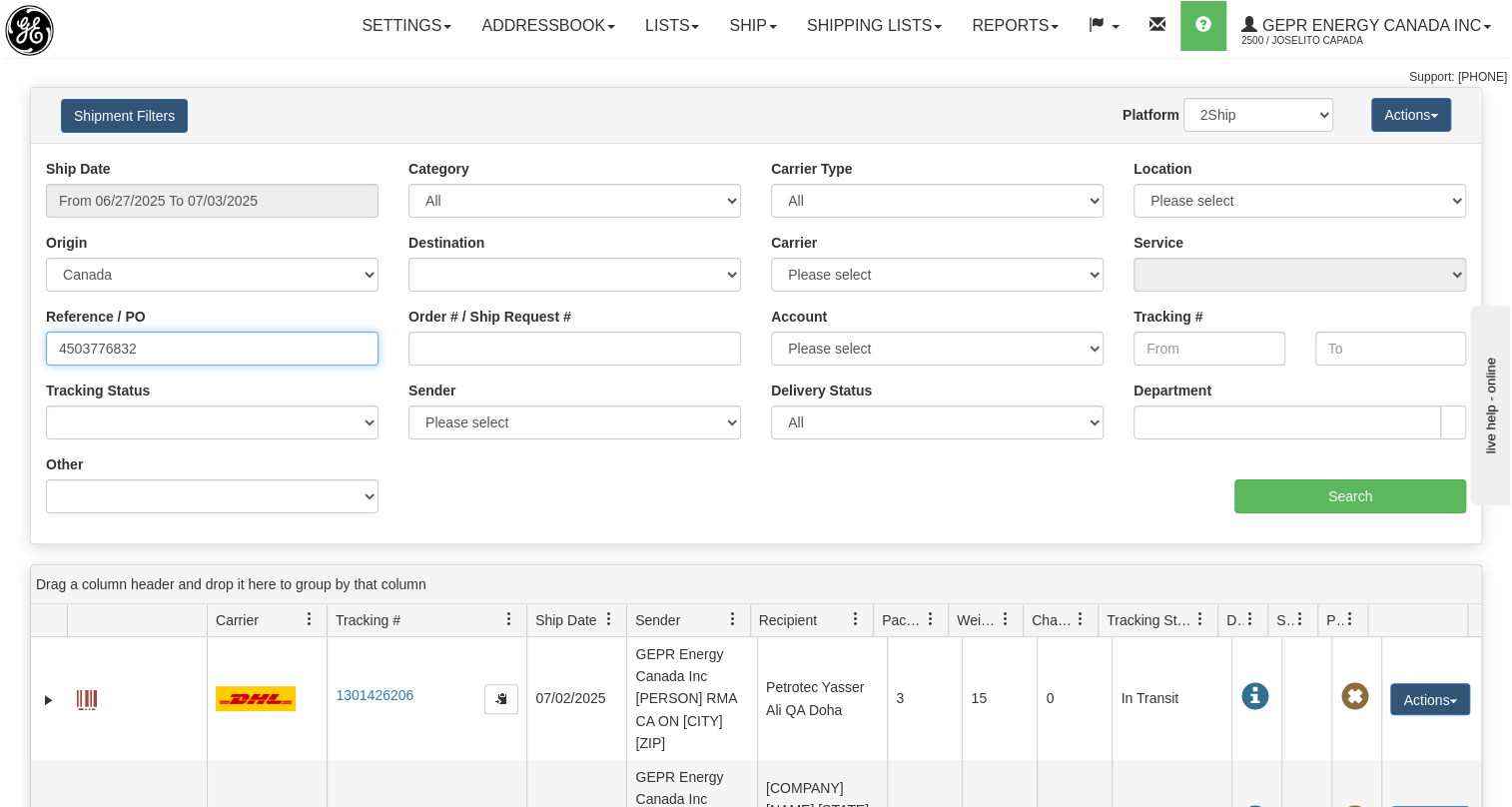 type on "4503776832" 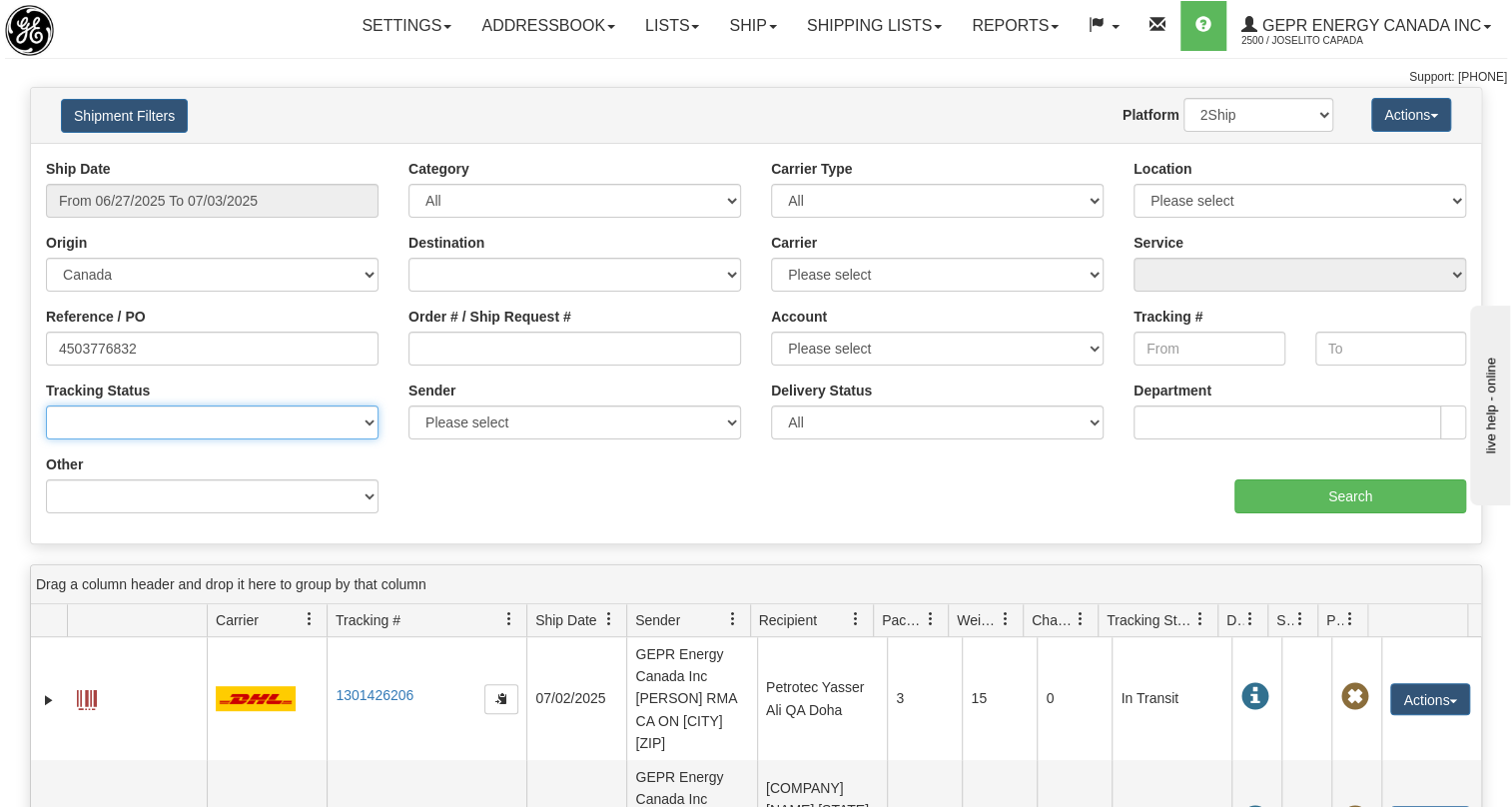 click on "No Tracking Info
Delivered
In Transit
Out For Delivery
Exception
Partial Delivery
Return To Shipper
Cancelled
Not Delivered" at bounding box center (212, 422) 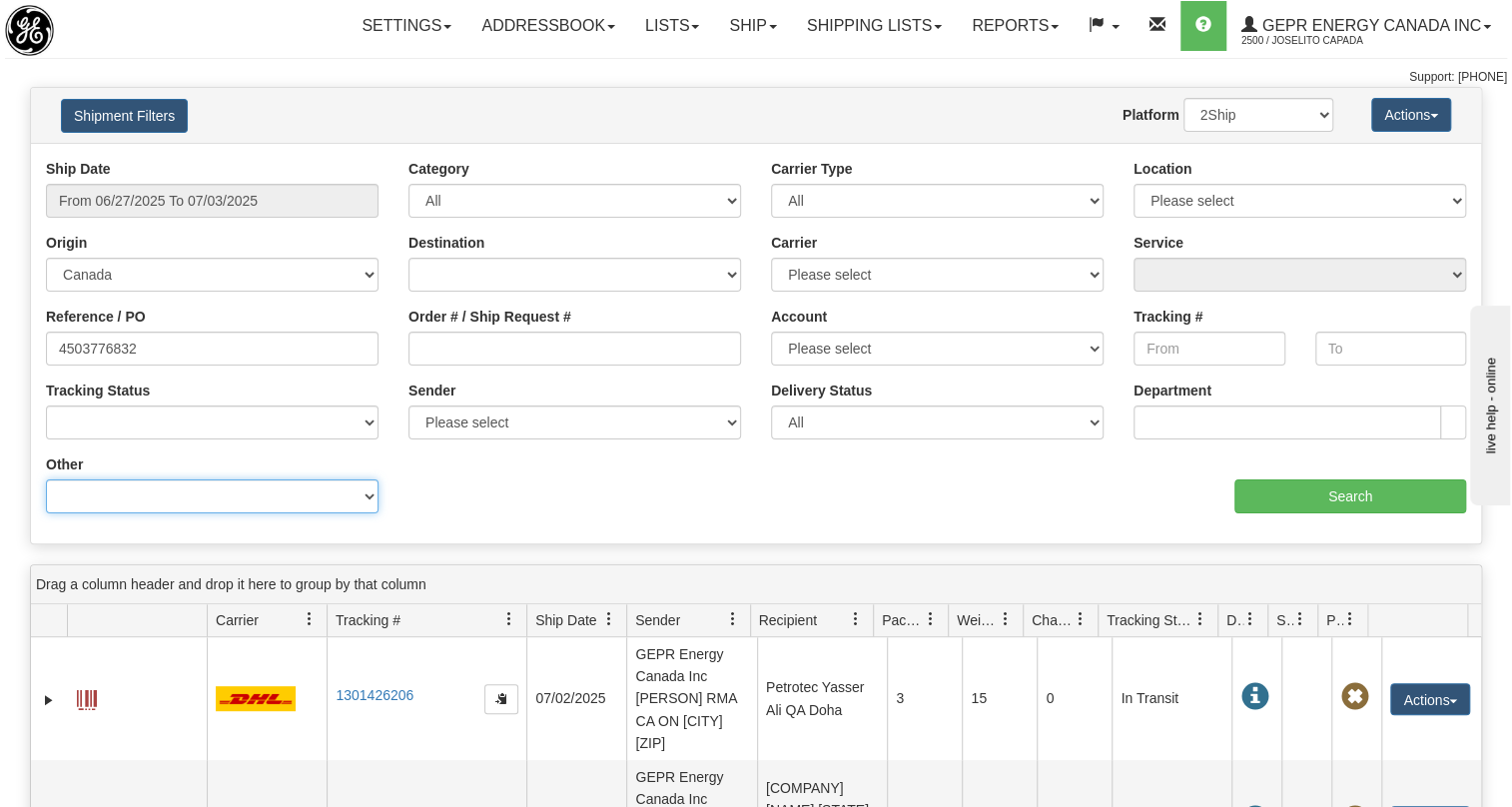 click on "Billing Account #
Billing Type
BOL # (LTL)
Commodity Or Documents
Consolidation Unit
Container Id
Contains DG
Custom Billing Type
Custom Invoice #
Custom Invoice #
Customs Billing Account
Has Return
High fiscal risk goods
Is a Return Is Aggregated Orders Is LTL/FTL Shipment Part #" at bounding box center [212, 496] 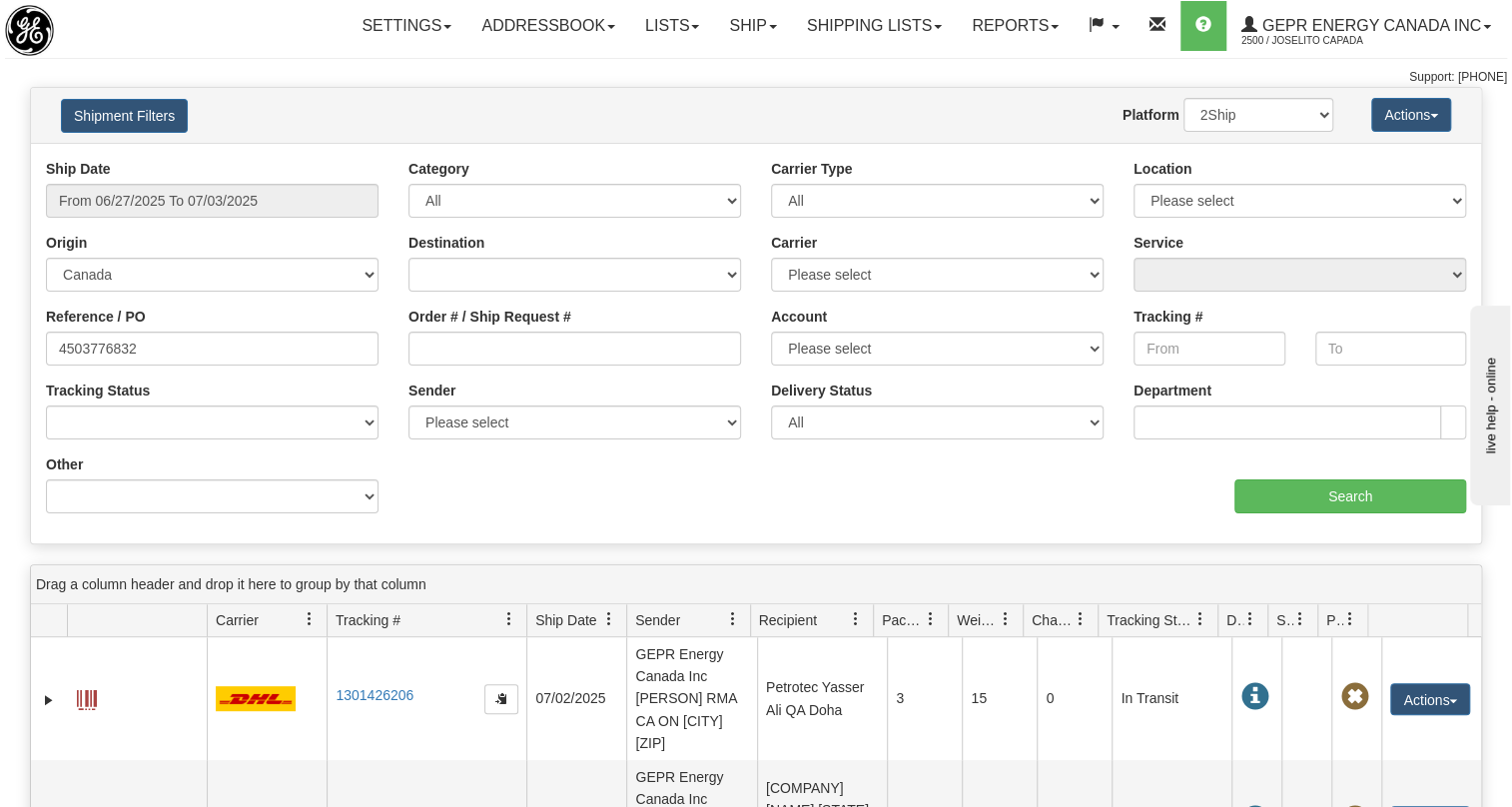 click on "Ship Date
From 06/27/2025 To 07/03/2025
Category
All
Inbound
Outbound
Carrier Type
All
Most Common
Small Package (Parcel / Courier)
International
Less Than Truckload (LTL / Skids / Palettes)
Full Truckload (FTL / Skids / Palettes)
Air Freight
Same Day
Postal
Location
Please select" at bounding box center (756, 344) 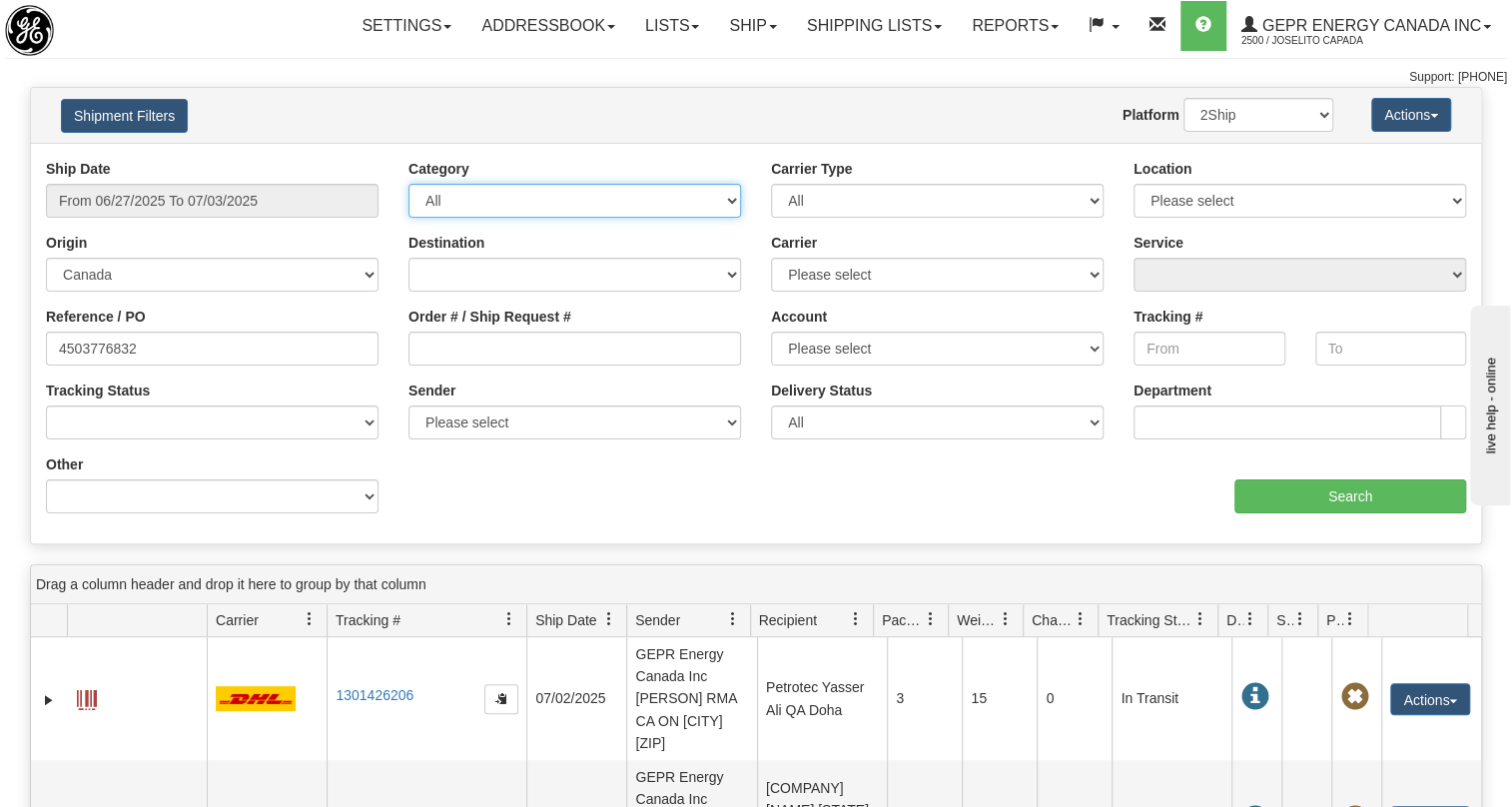 click on "All
Inbound
Outbound" at bounding box center (574, 201) 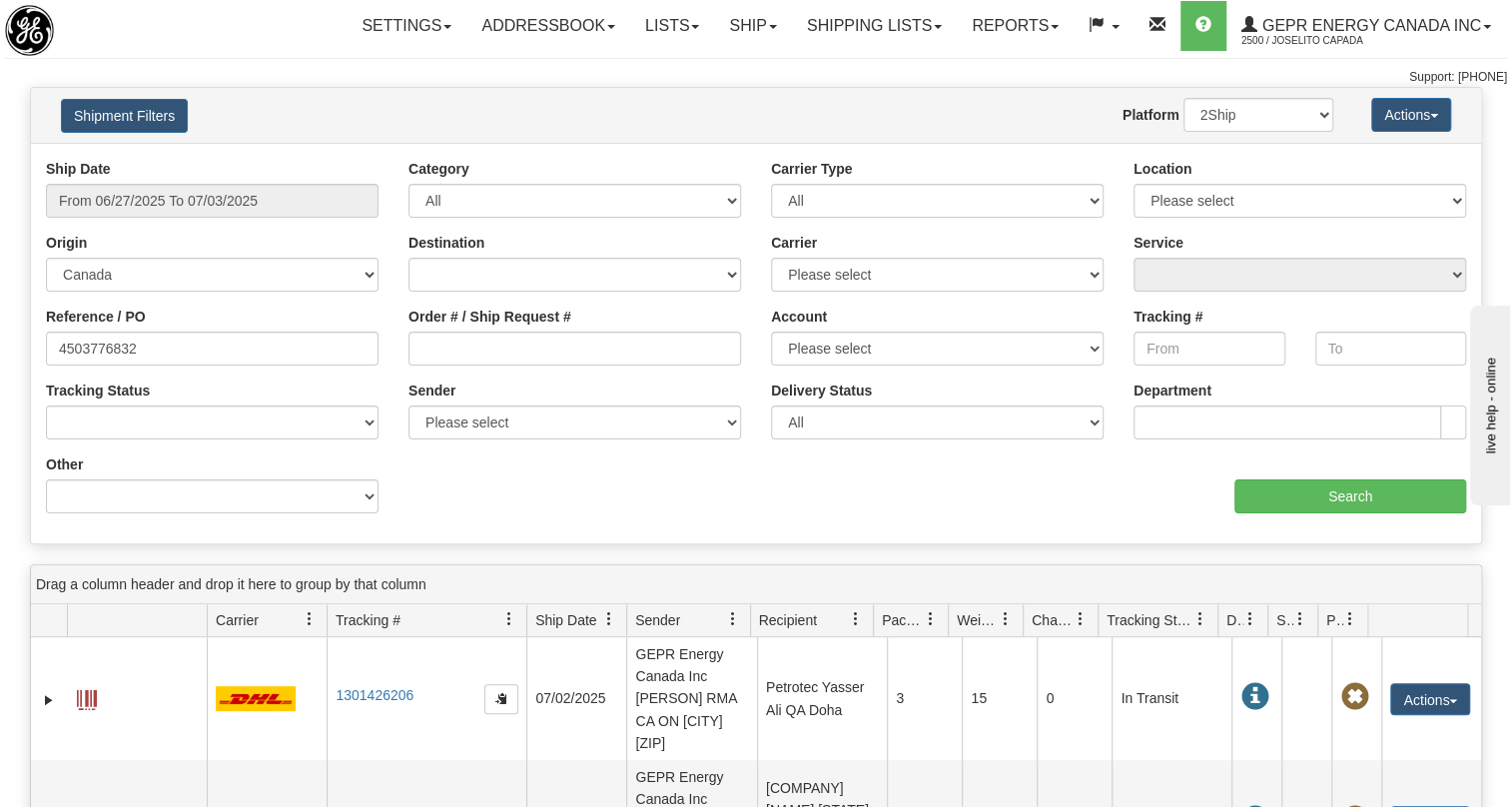 click on "Destination
Canada
United States
Mexico
Puerto Rico
Romania
Australia
New Zealand
SouthAfrica
Other" at bounding box center [574, 196] 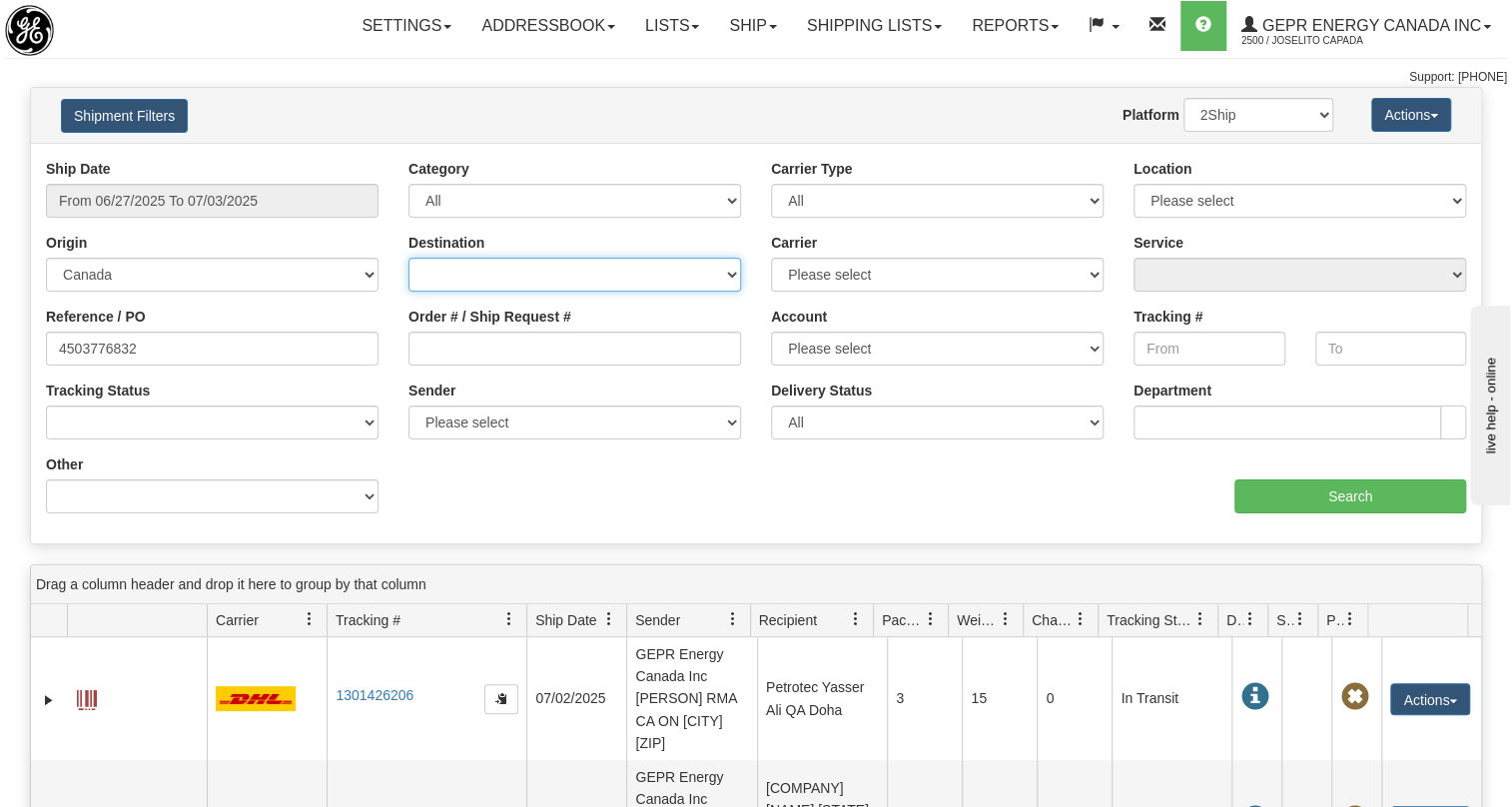click on "Canada
United States
Mexico
Puerto Rico
Romania
Australia
New Zealand
SouthAfrica
Other" at bounding box center [574, 275] 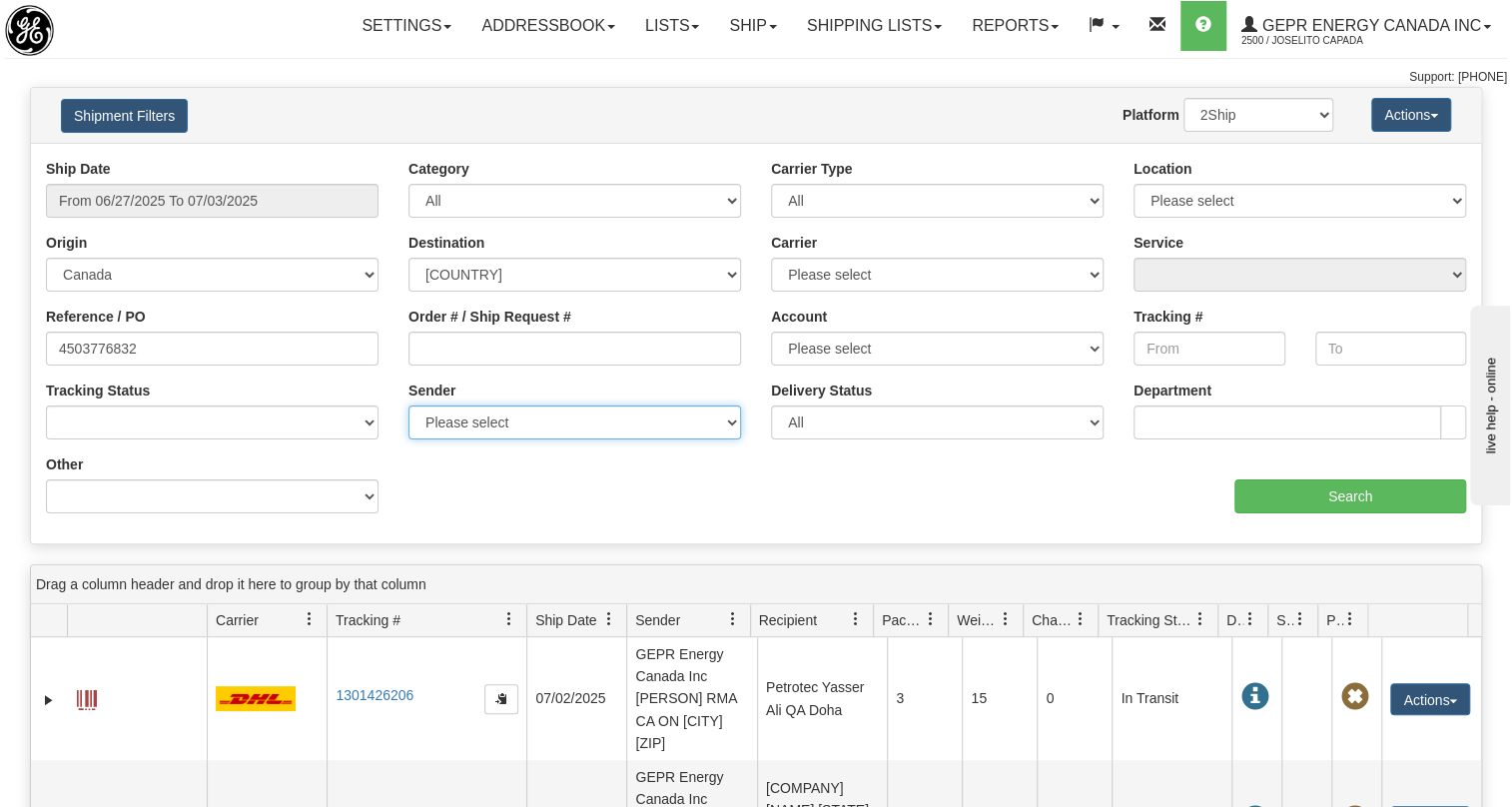 click on "Please select GEPR Energy Canada Inc , Joselito Capada , (CA)" at bounding box center (574, 422) 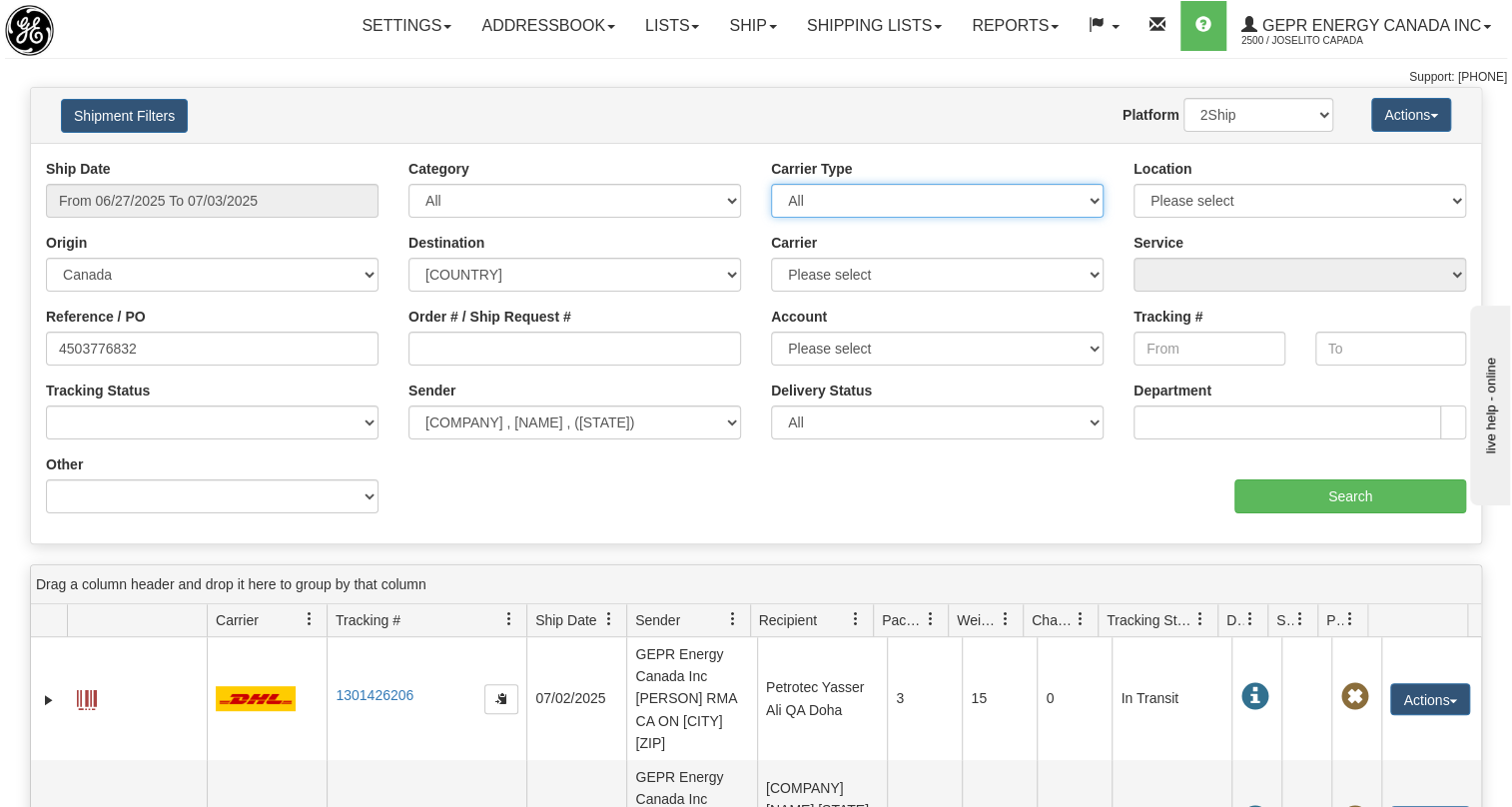 click on "All
Most Common
Small Package (Parcel / Courier)
International
Less Than Truckload (LTL / Skids / Palettes)
Full Truckload (FTL / Skids / Palettes)
Air Freight
Same Day
Postal" at bounding box center [937, 201] 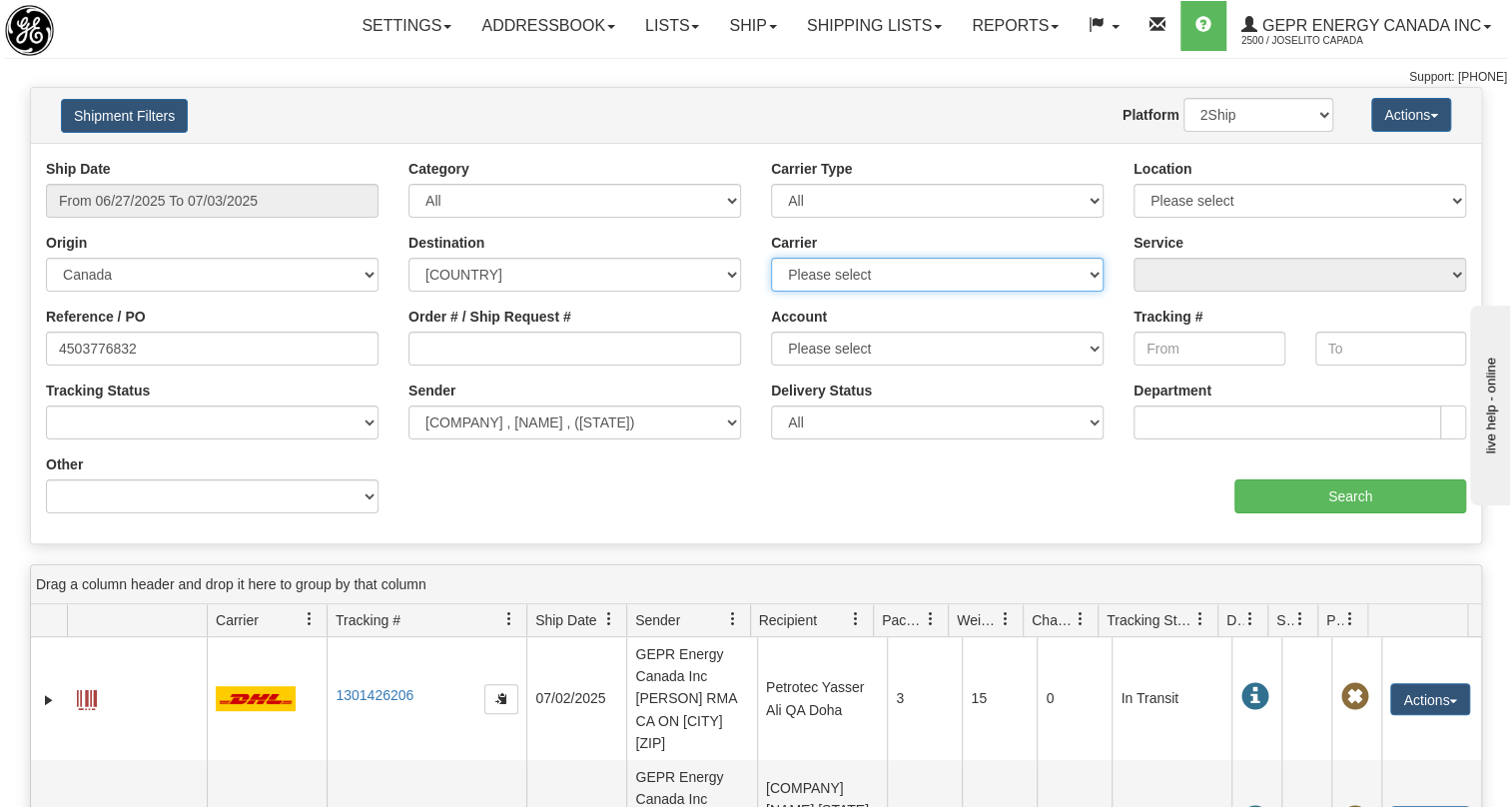 click on "Please select 2Ship Today DHL FedEx Express® FedEx® LTL Purolator UPS" at bounding box center [937, 275] 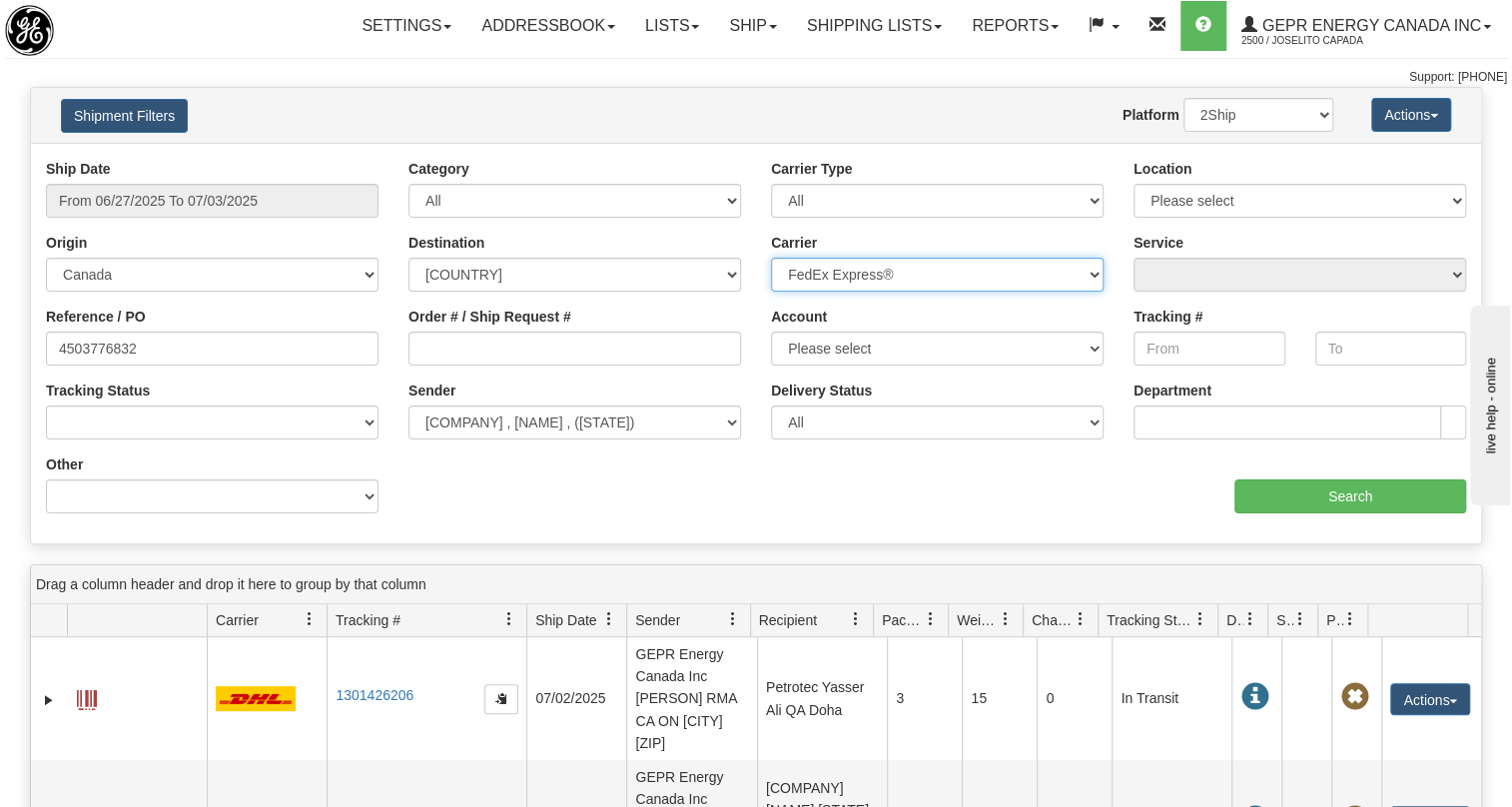 click on "Please select 2Ship Today DHL FedEx Express® FedEx® LTL Purolator UPS" at bounding box center (937, 275) 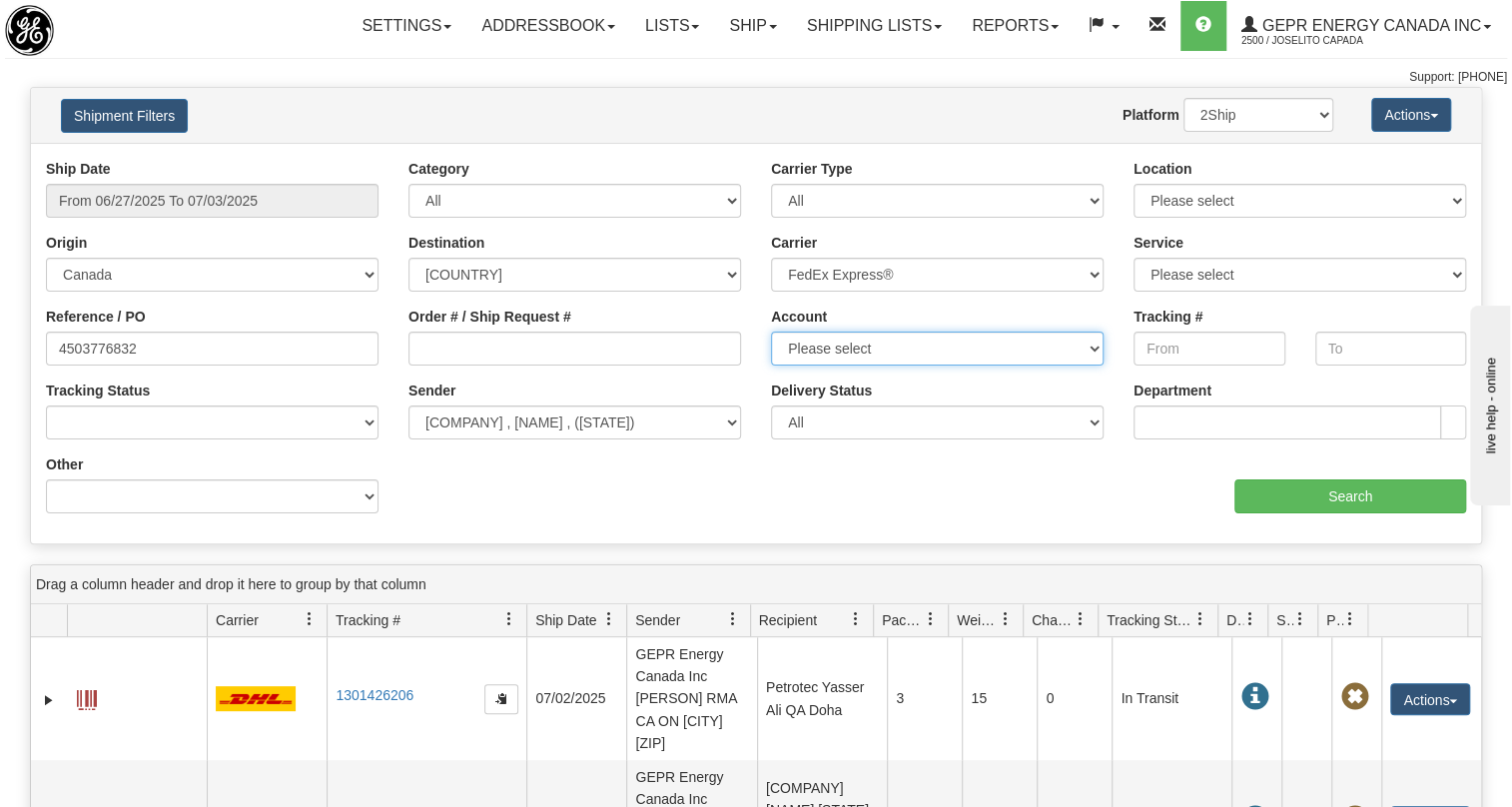 click on "Please select FedEx" at bounding box center (937, 349) 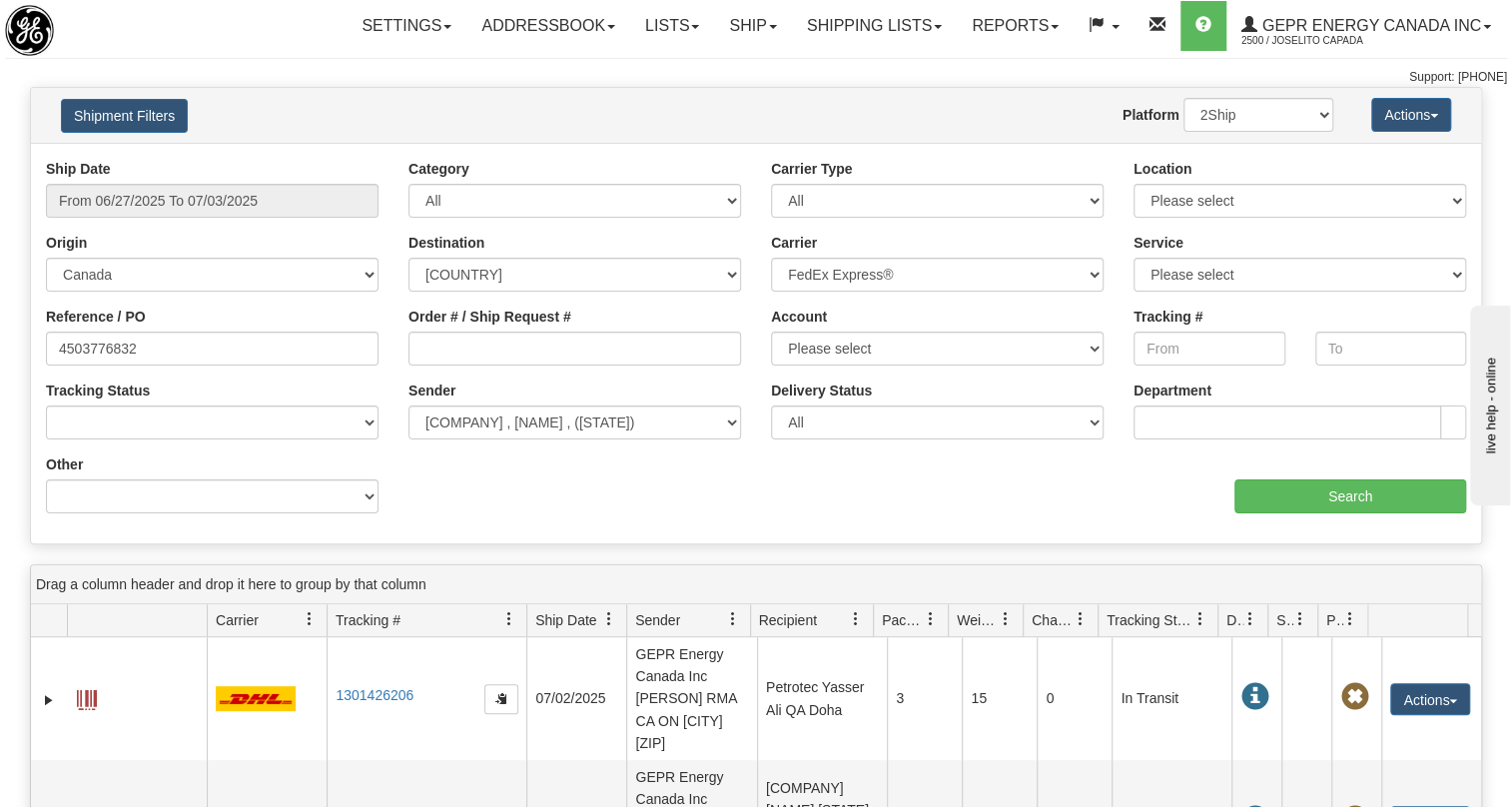 click on "aaa
Search" at bounding box center [1119, 483] 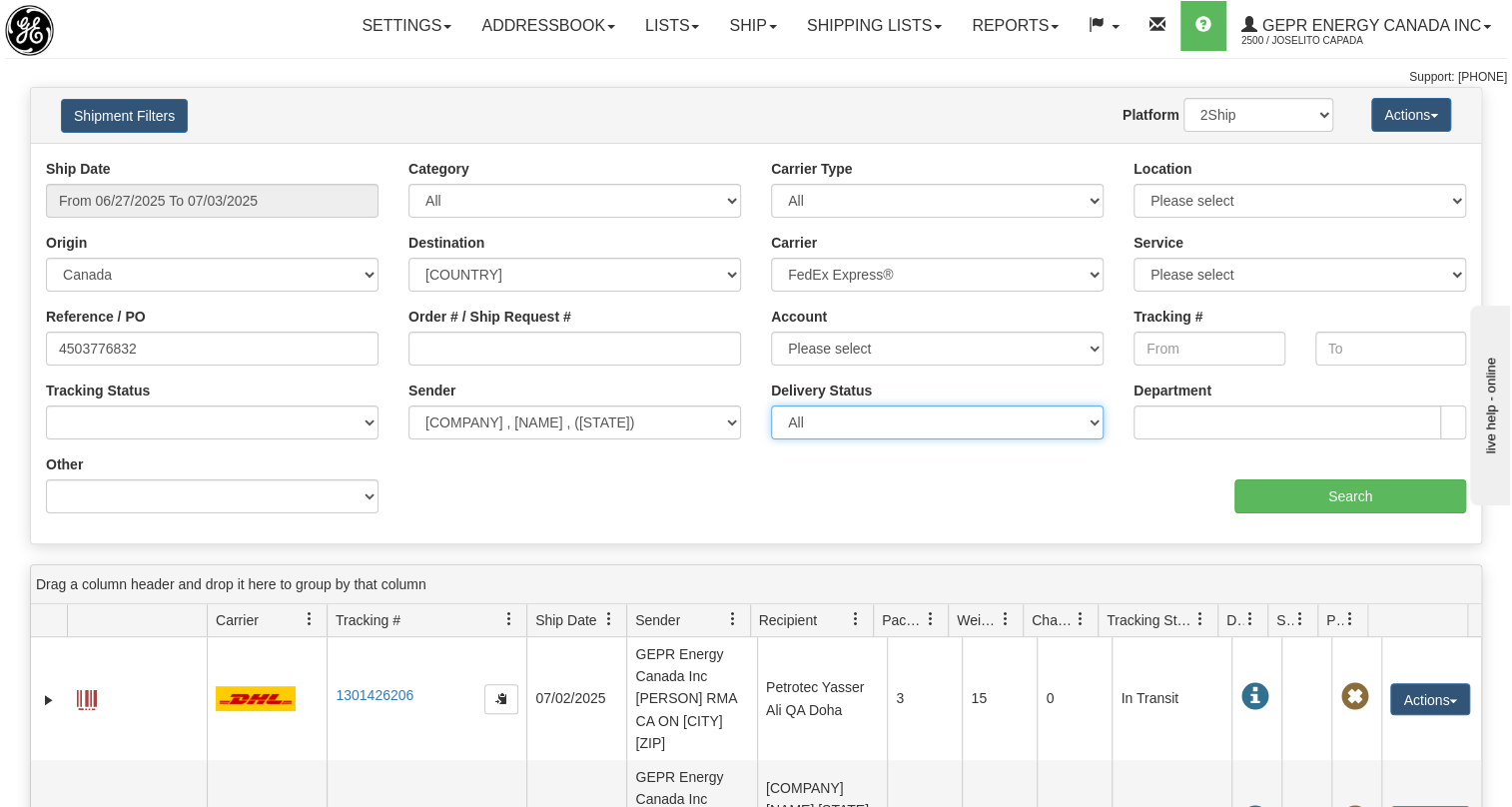 click on "All
Unknown
On Time
Late" at bounding box center [937, 422] 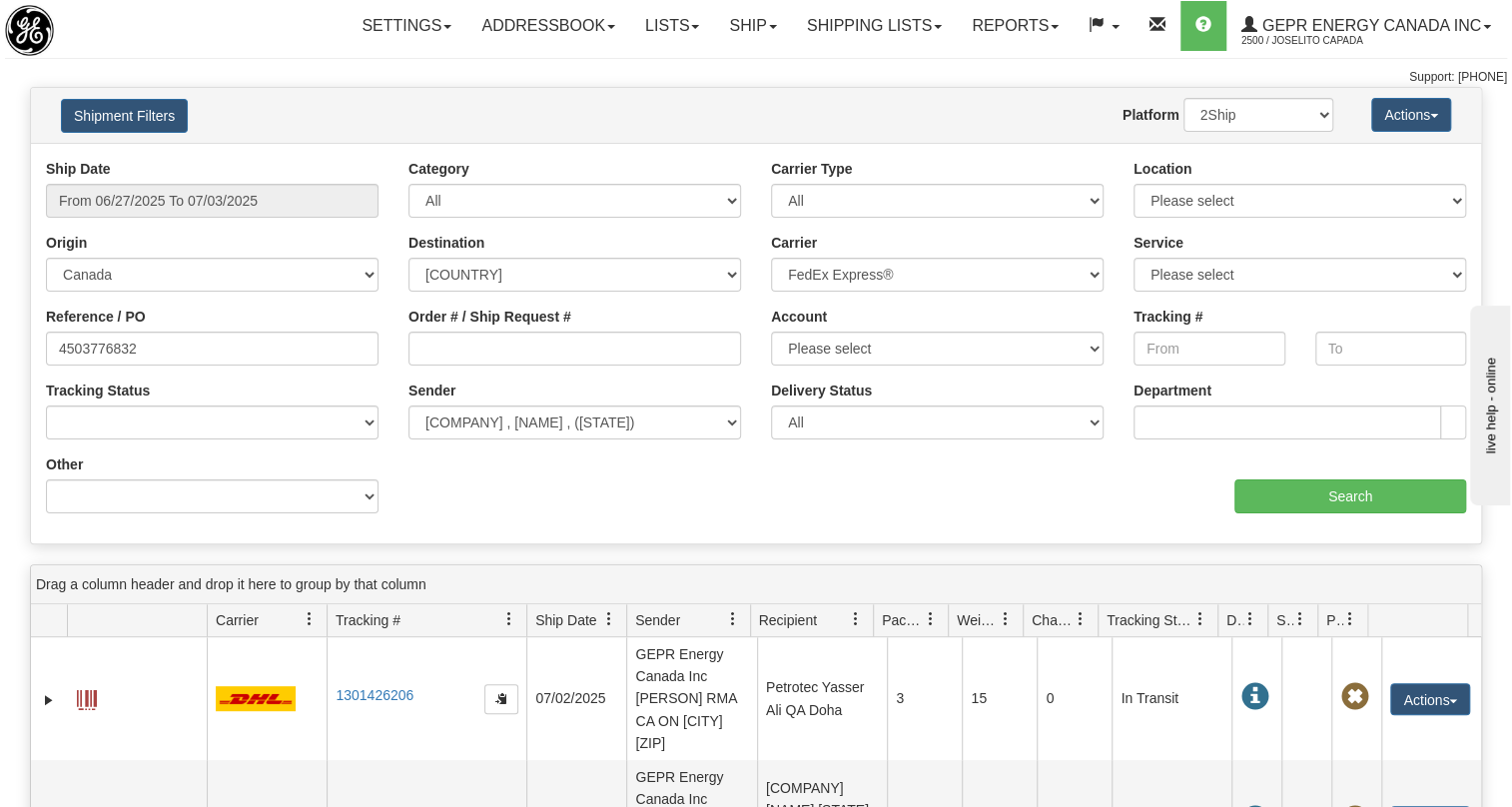 click on "aaa
Search" at bounding box center (1119, 483) 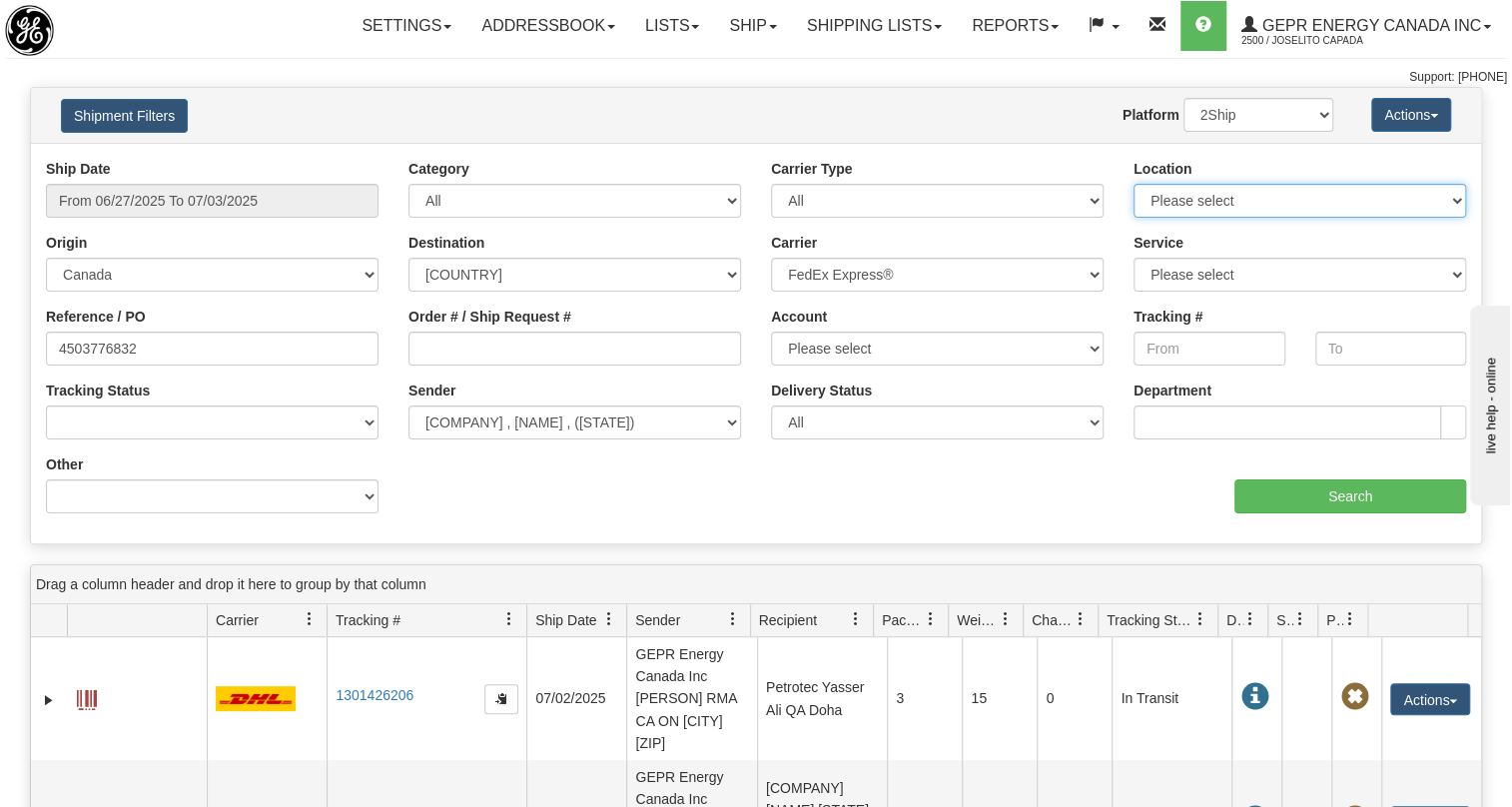 click on "Please select MARKHAM L6C 0M1" at bounding box center (1299, 201) 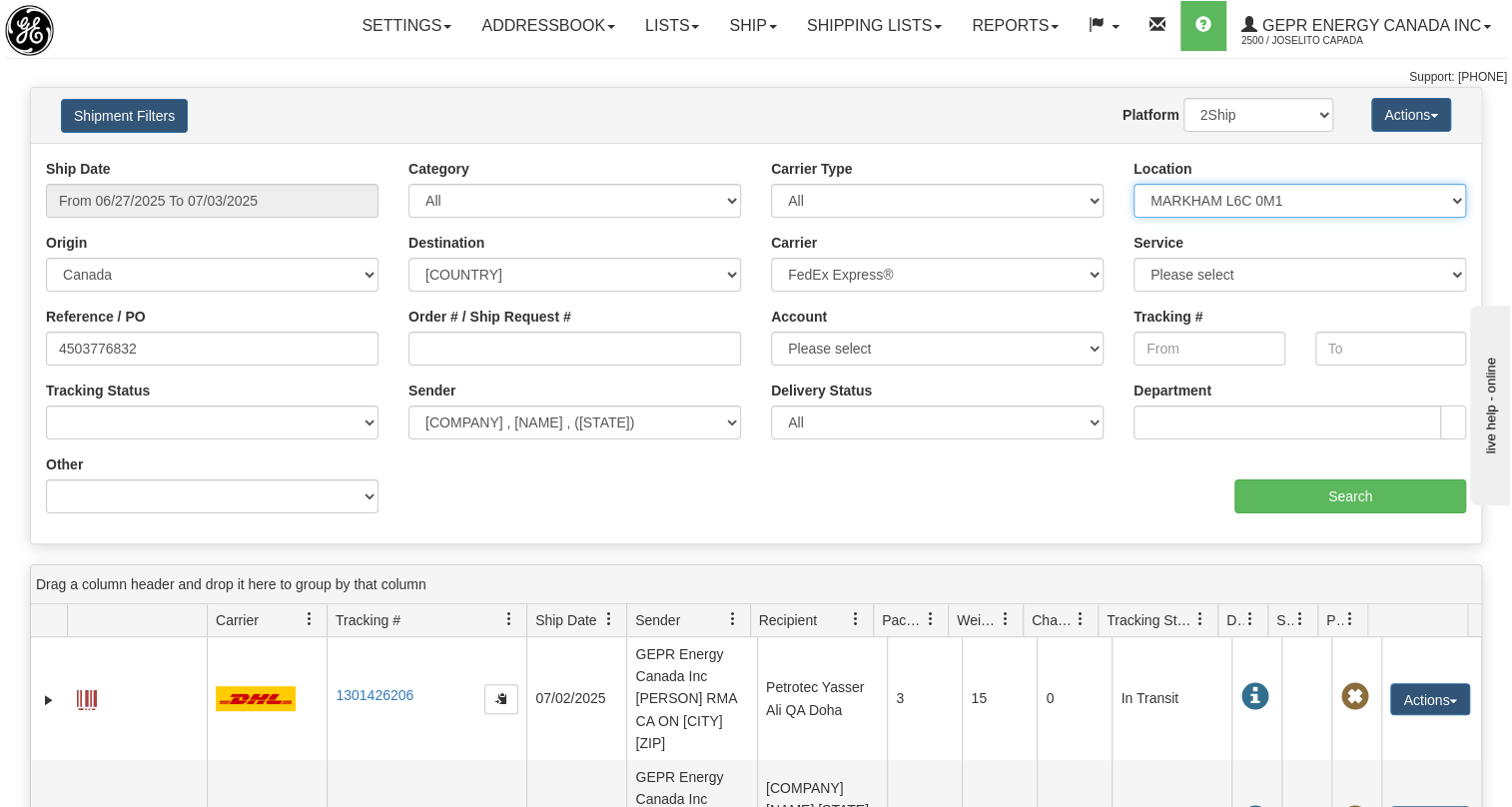 click on "Please select MARKHAM L6C 0M1" at bounding box center [1299, 201] 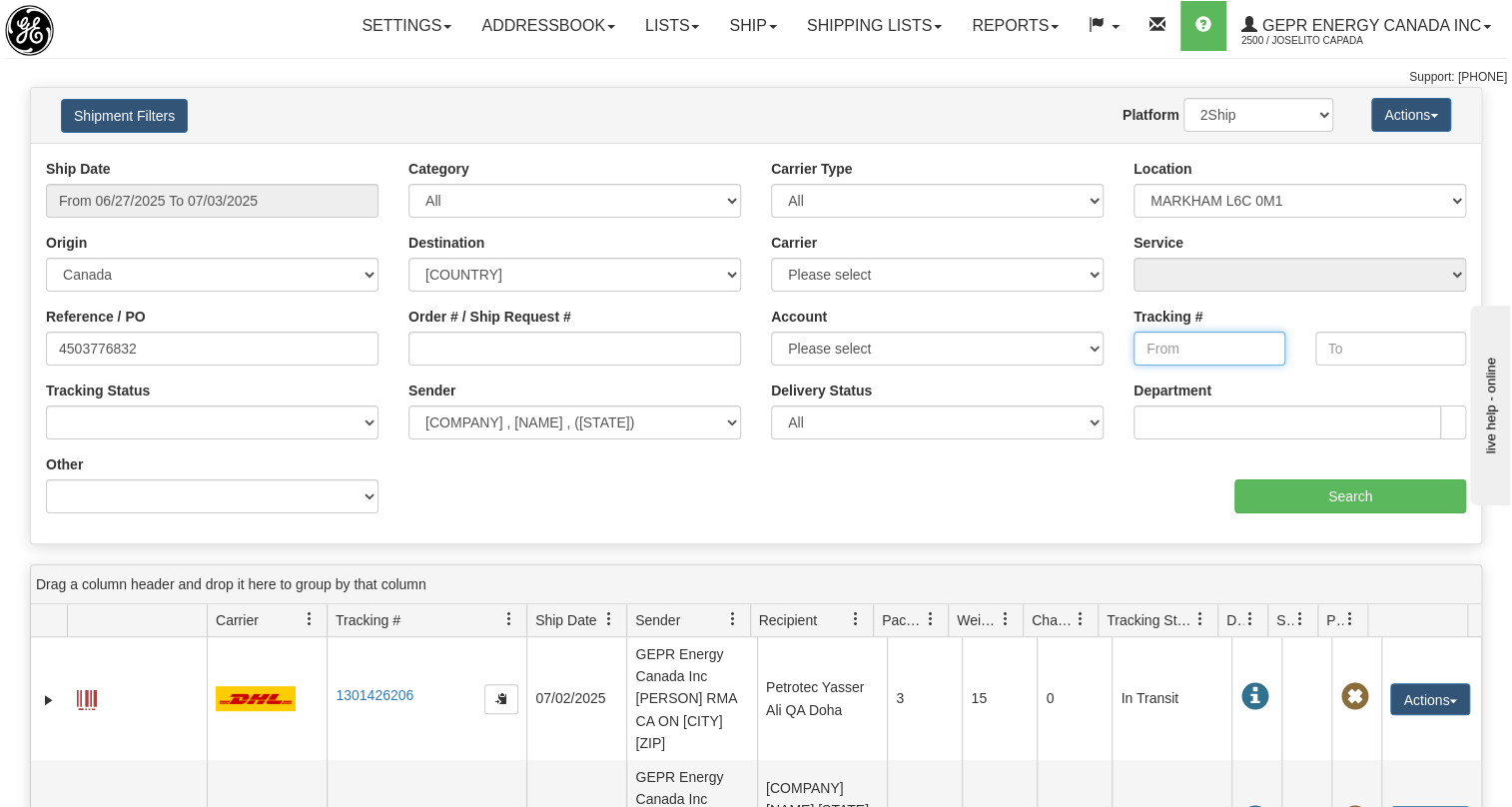 click on "Tracking #" at bounding box center [1209, 349] 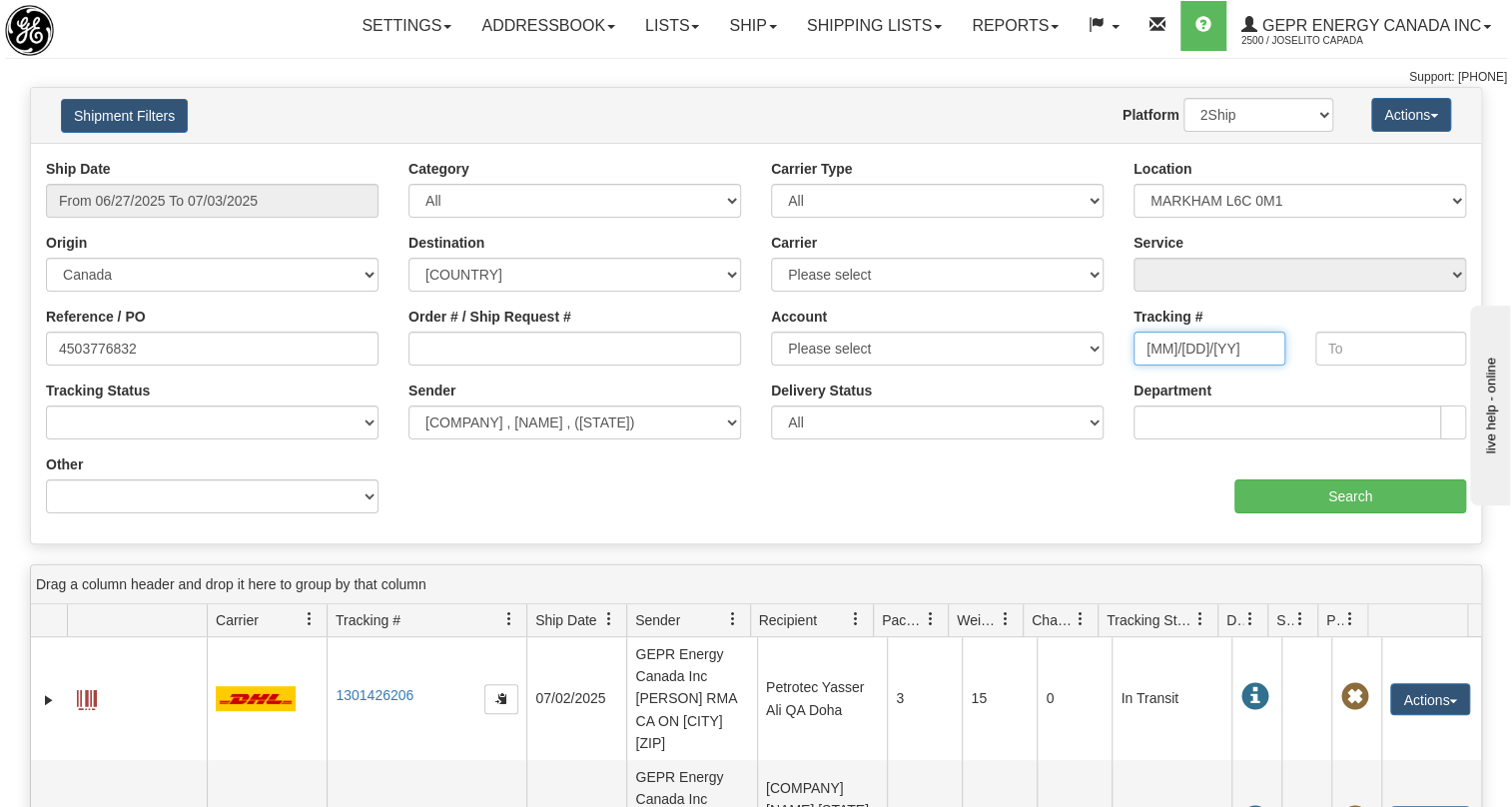type on "06/27/25" 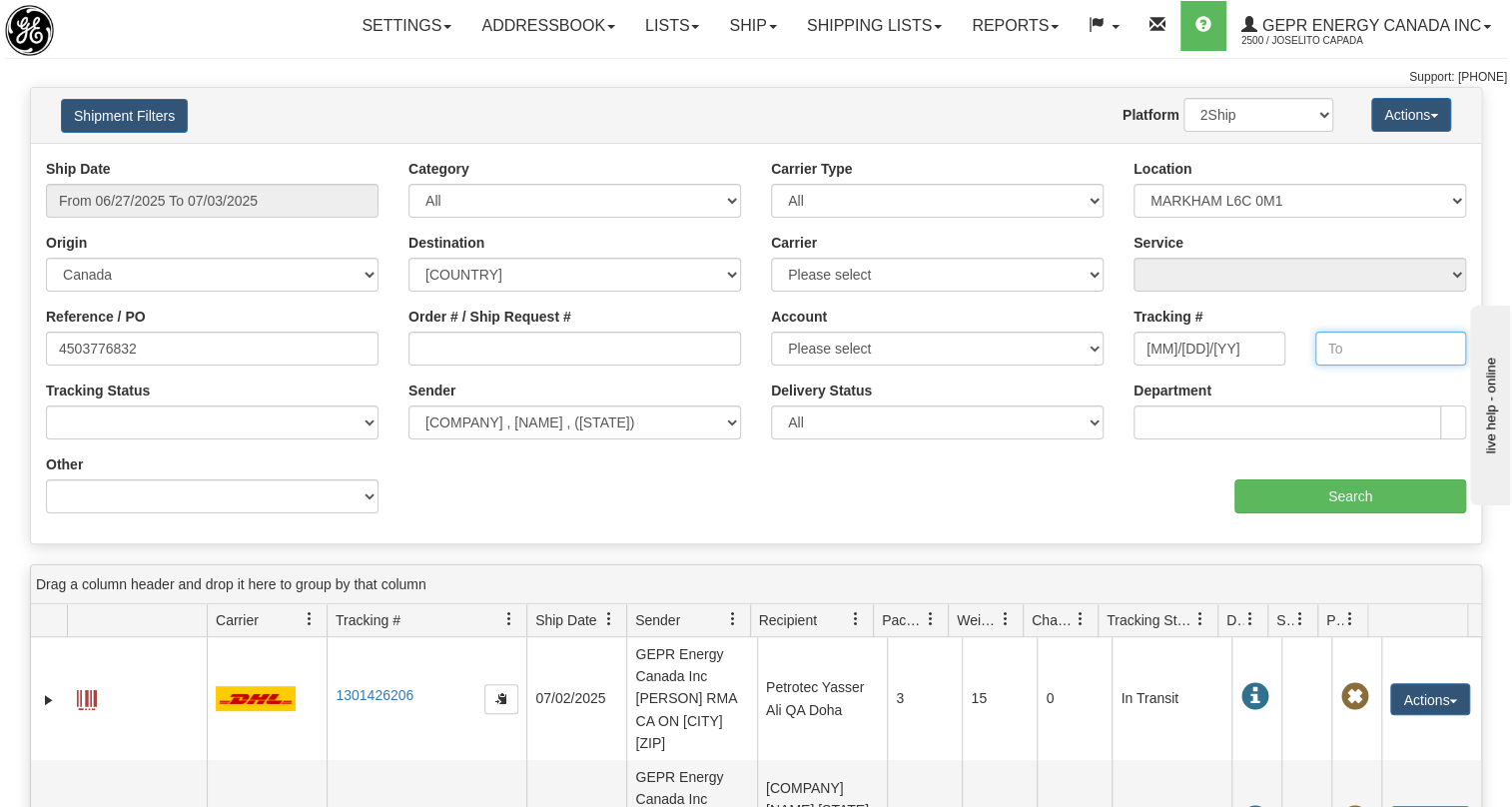 click at bounding box center (1391, 349) 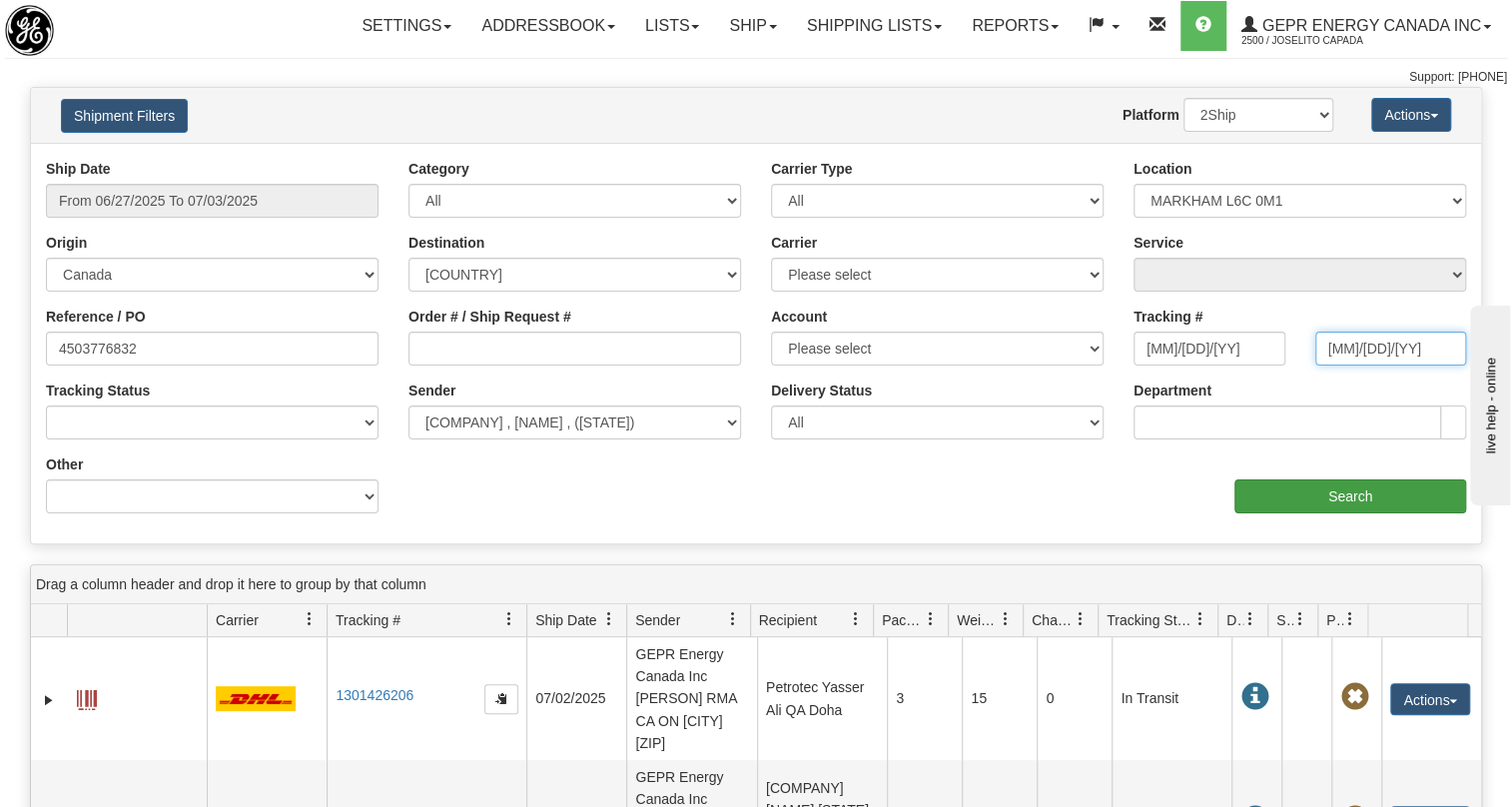 type on "06/27/25" 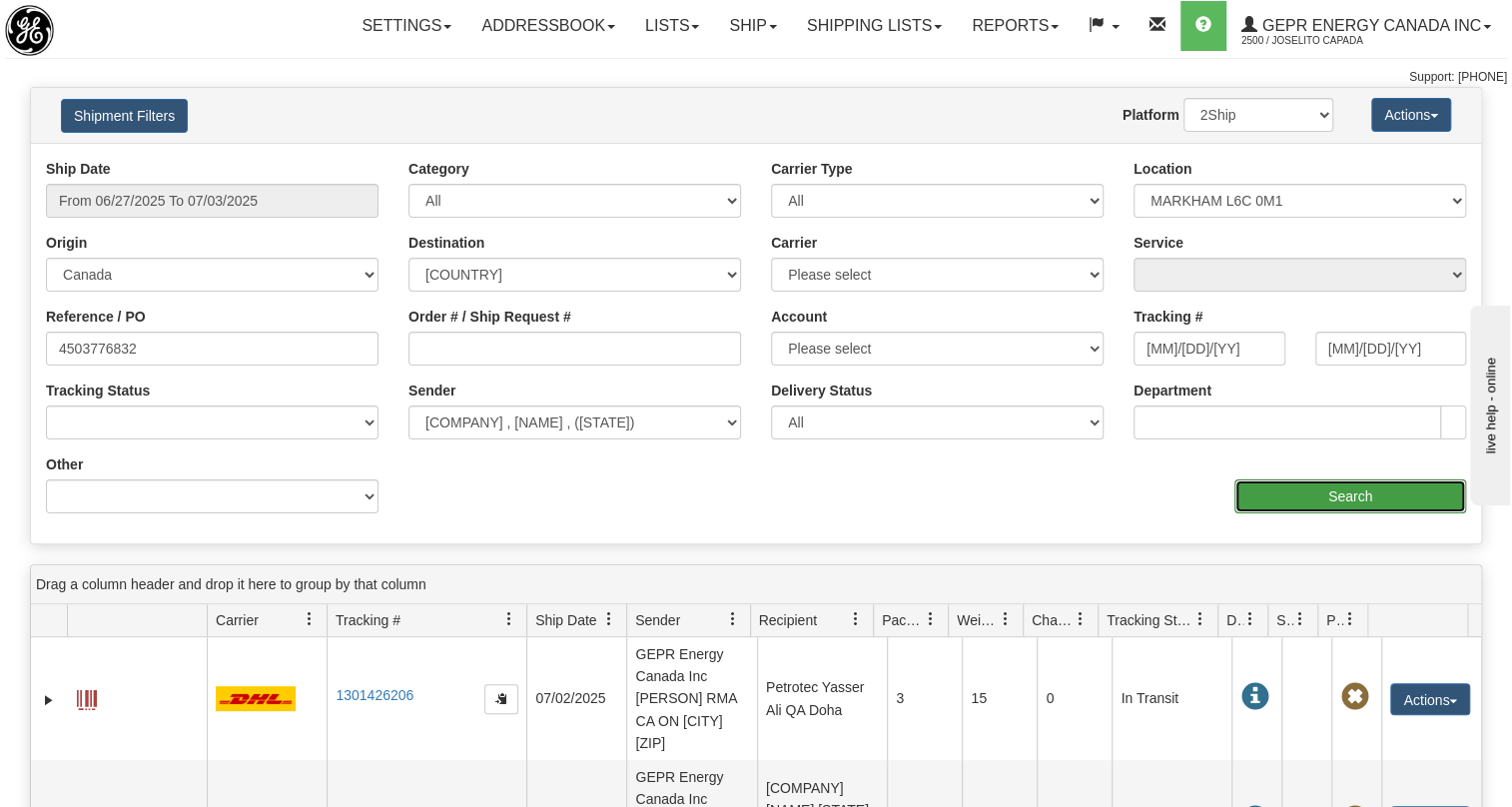 click on "Search" at bounding box center (1350, 496) 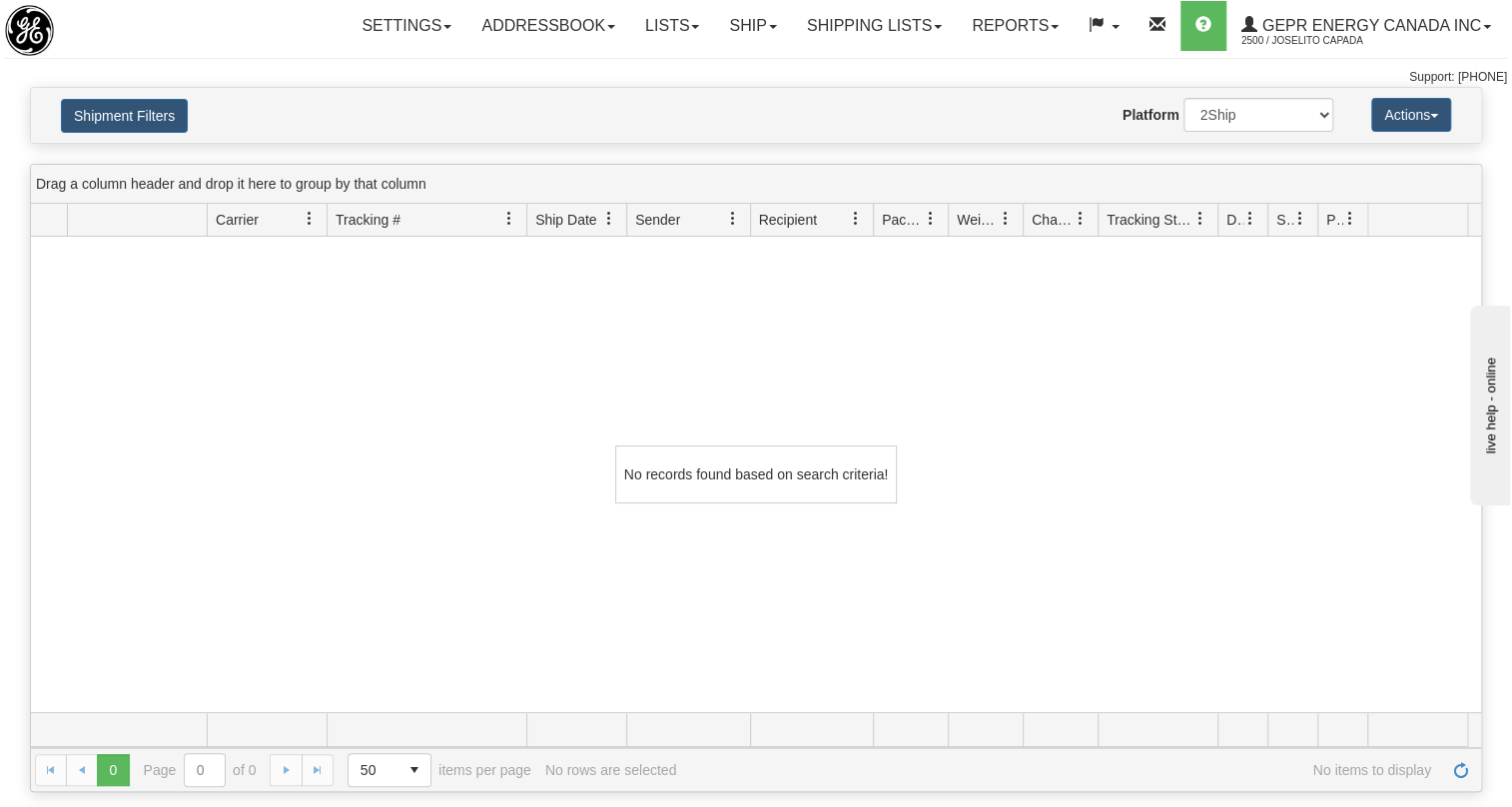 click at bounding box center (310, 219) 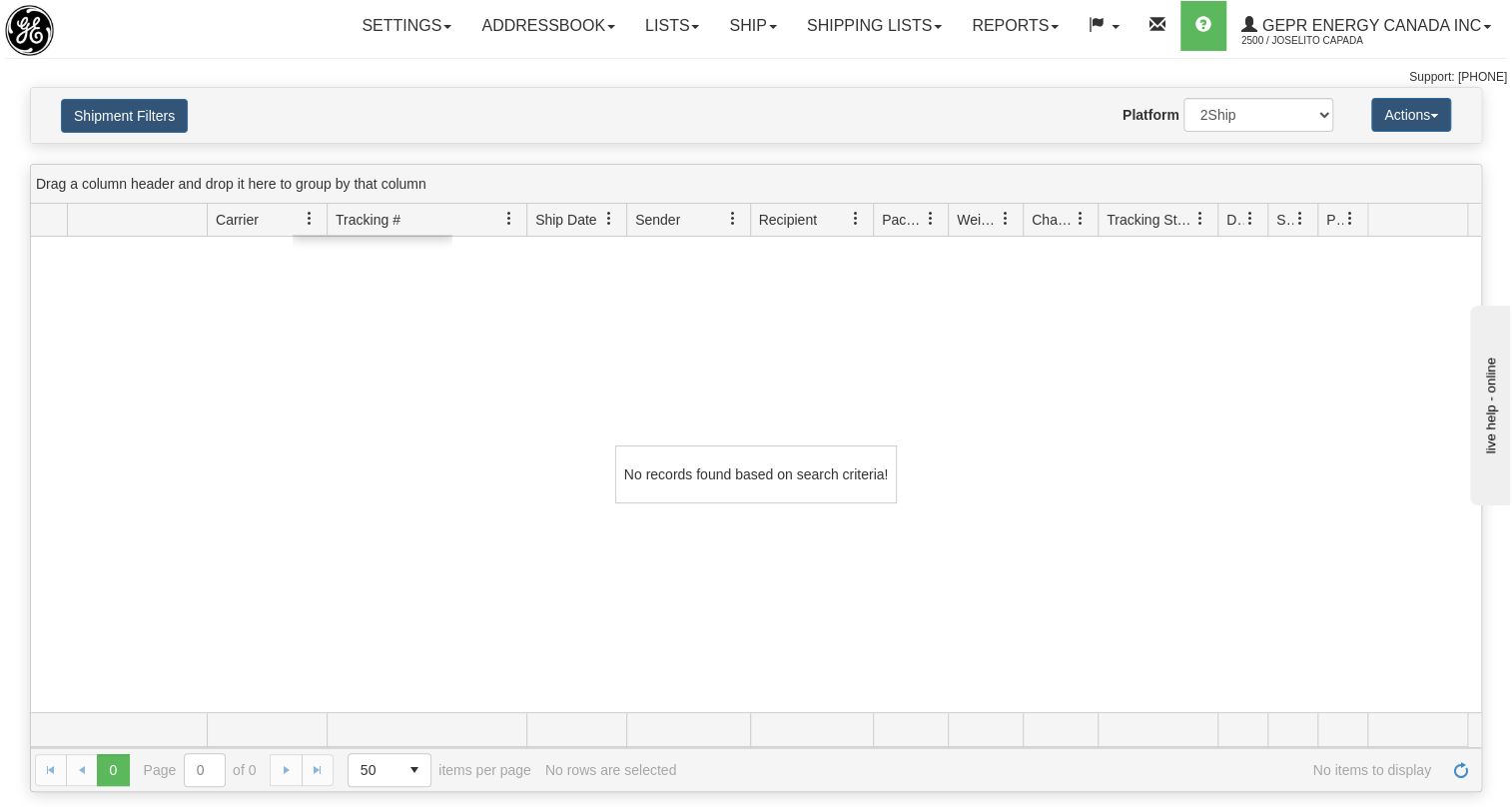click on "No records found based on search criteria!" at bounding box center (756, 474) 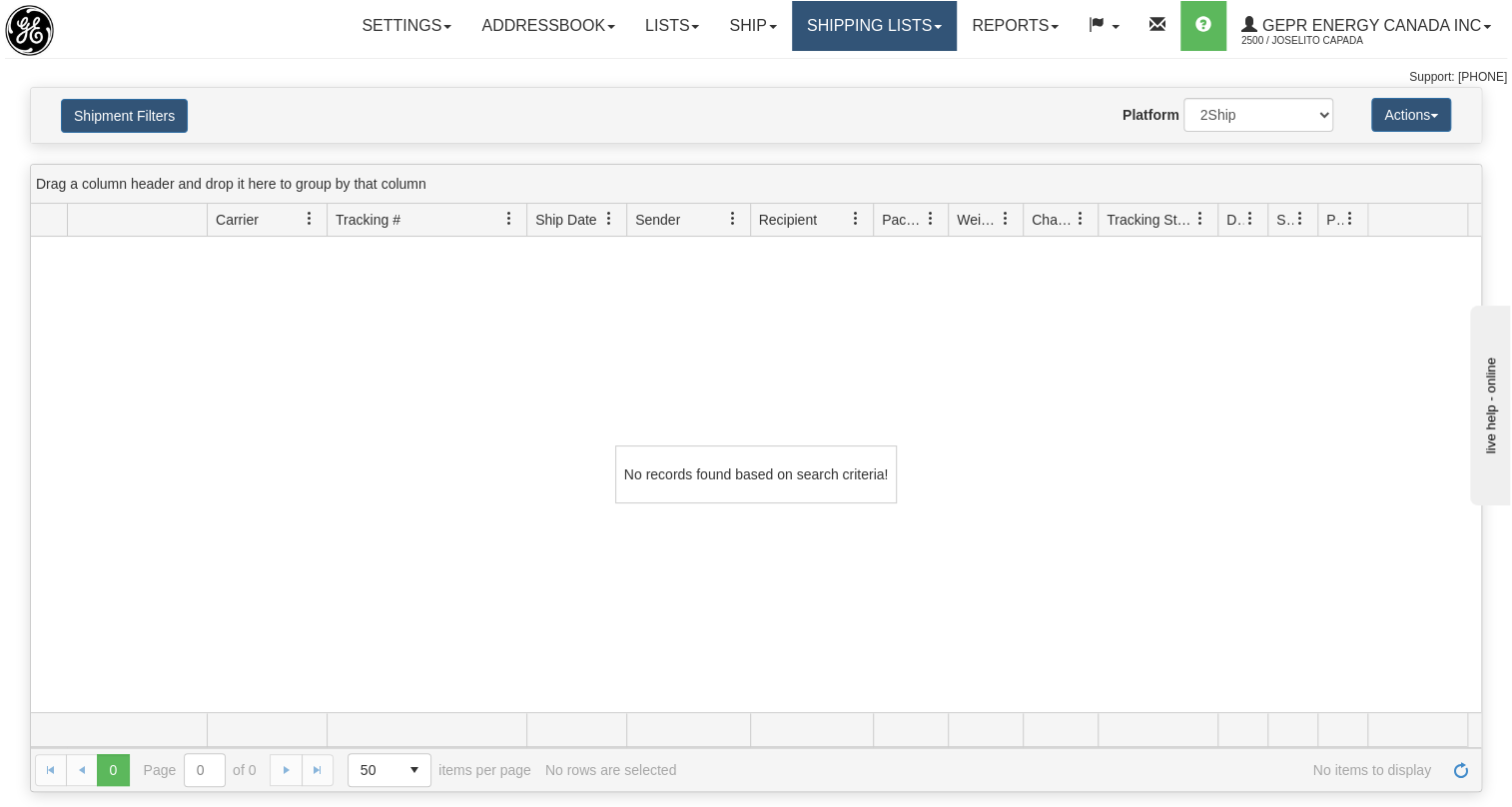 click on "Shipping lists" at bounding box center [406, 26] 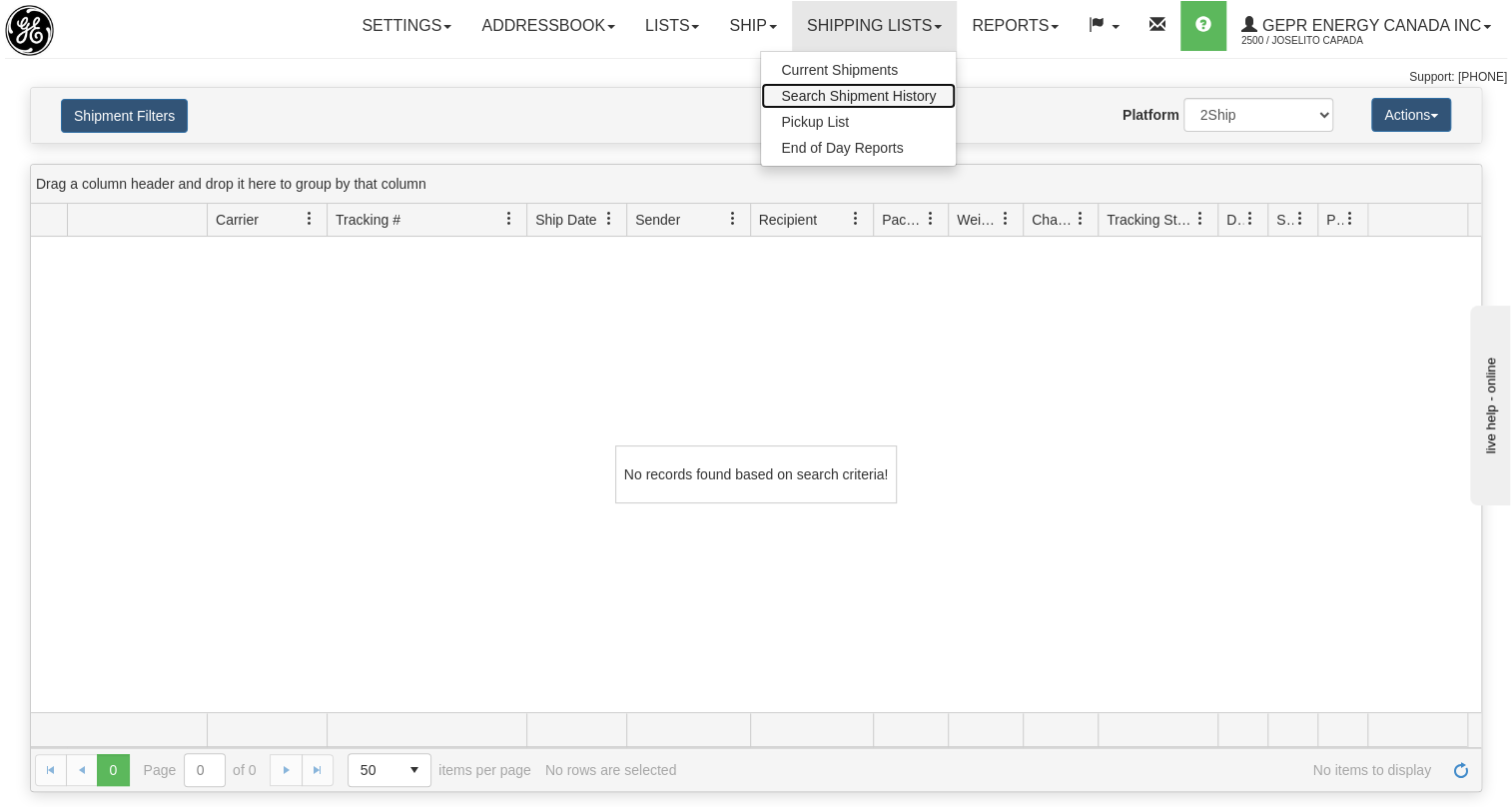 click on "Search Shipment History" at bounding box center (858, 96) 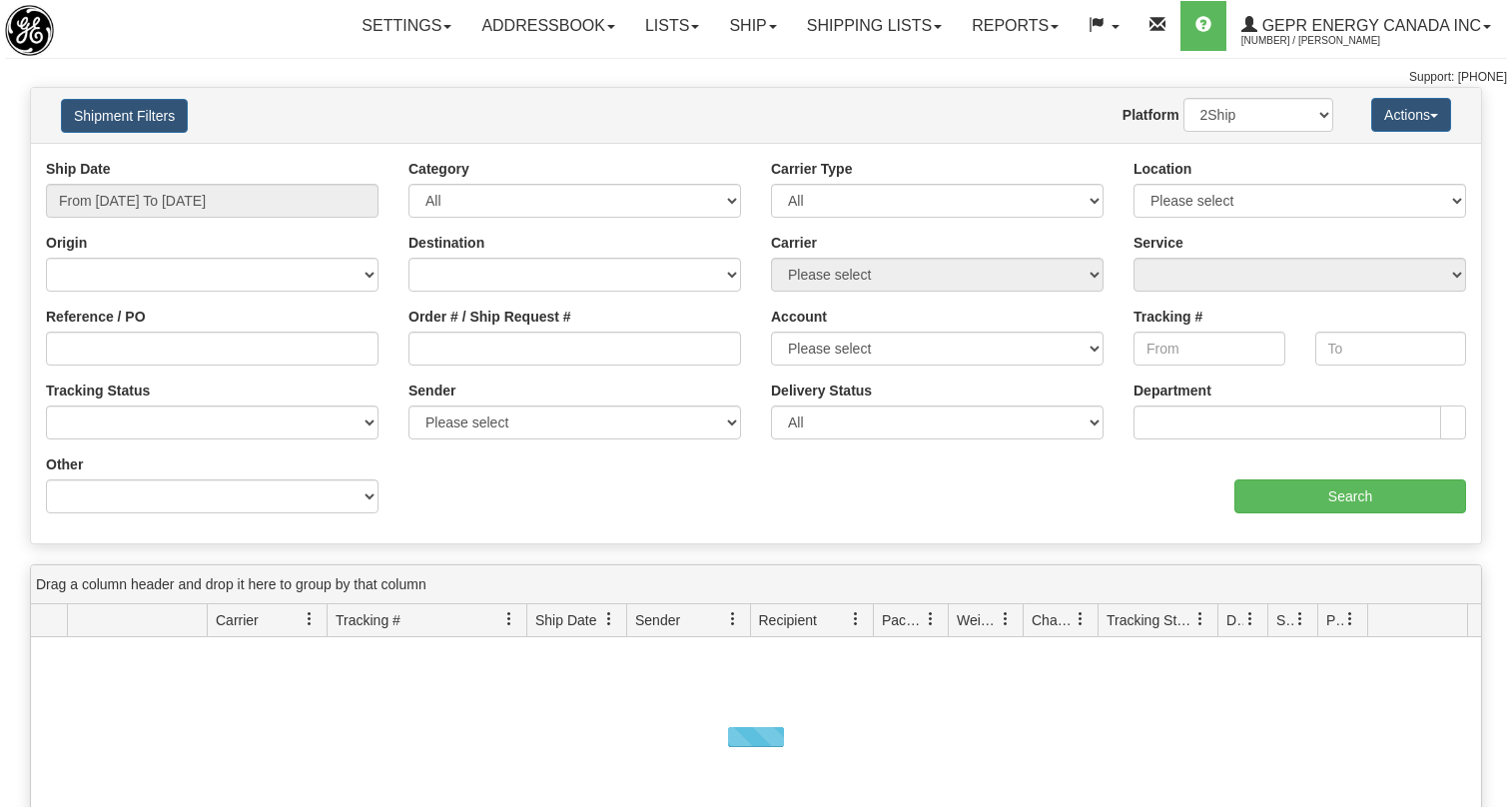 scroll, scrollTop: 0, scrollLeft: 0, axis: both 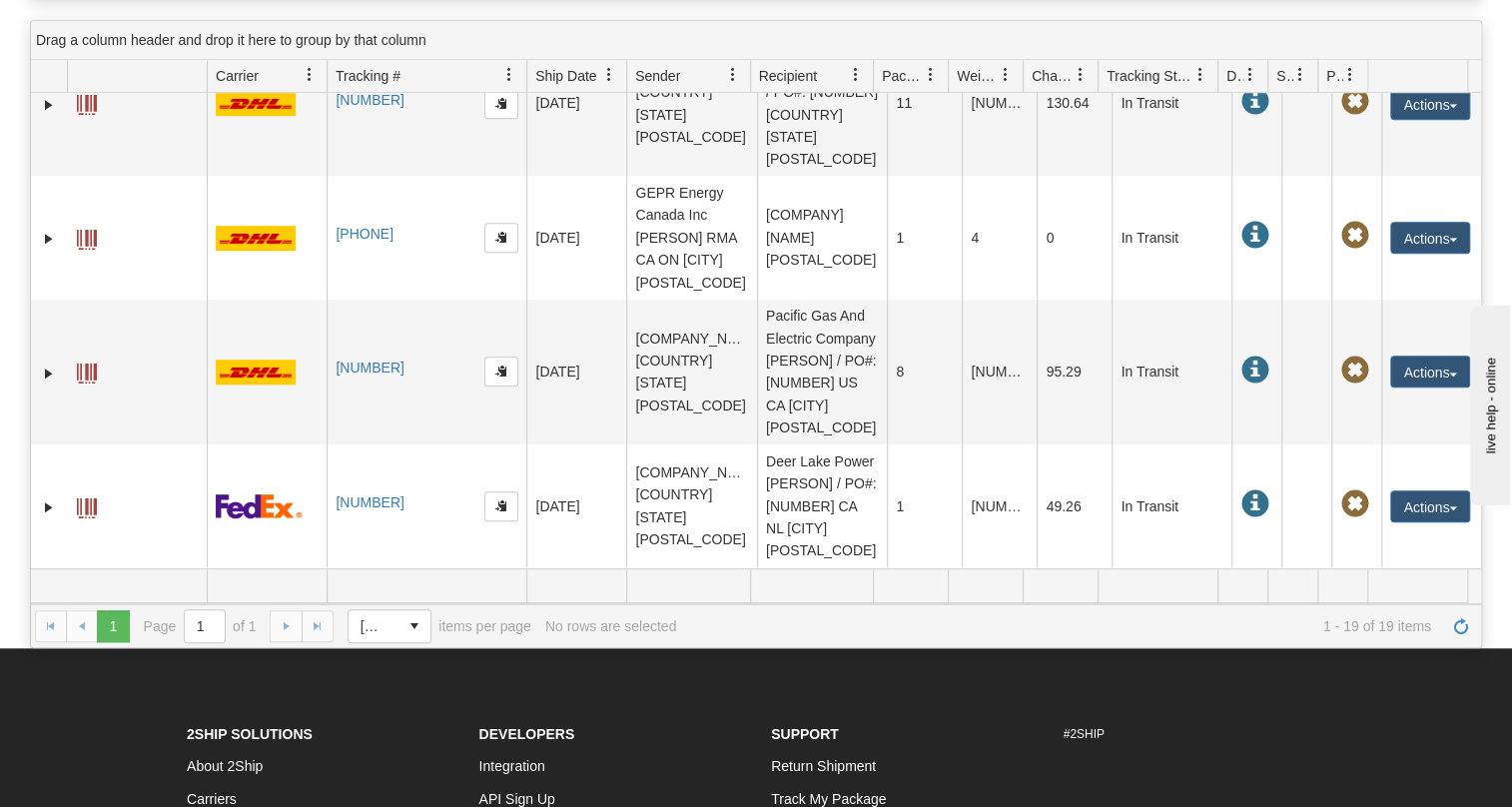 click on "1 1 Page 1 of 1 50 25 50 100 500 1000 items per page 1 - 19 of 19 items No rows are selected" at bounding box center [756, 625] 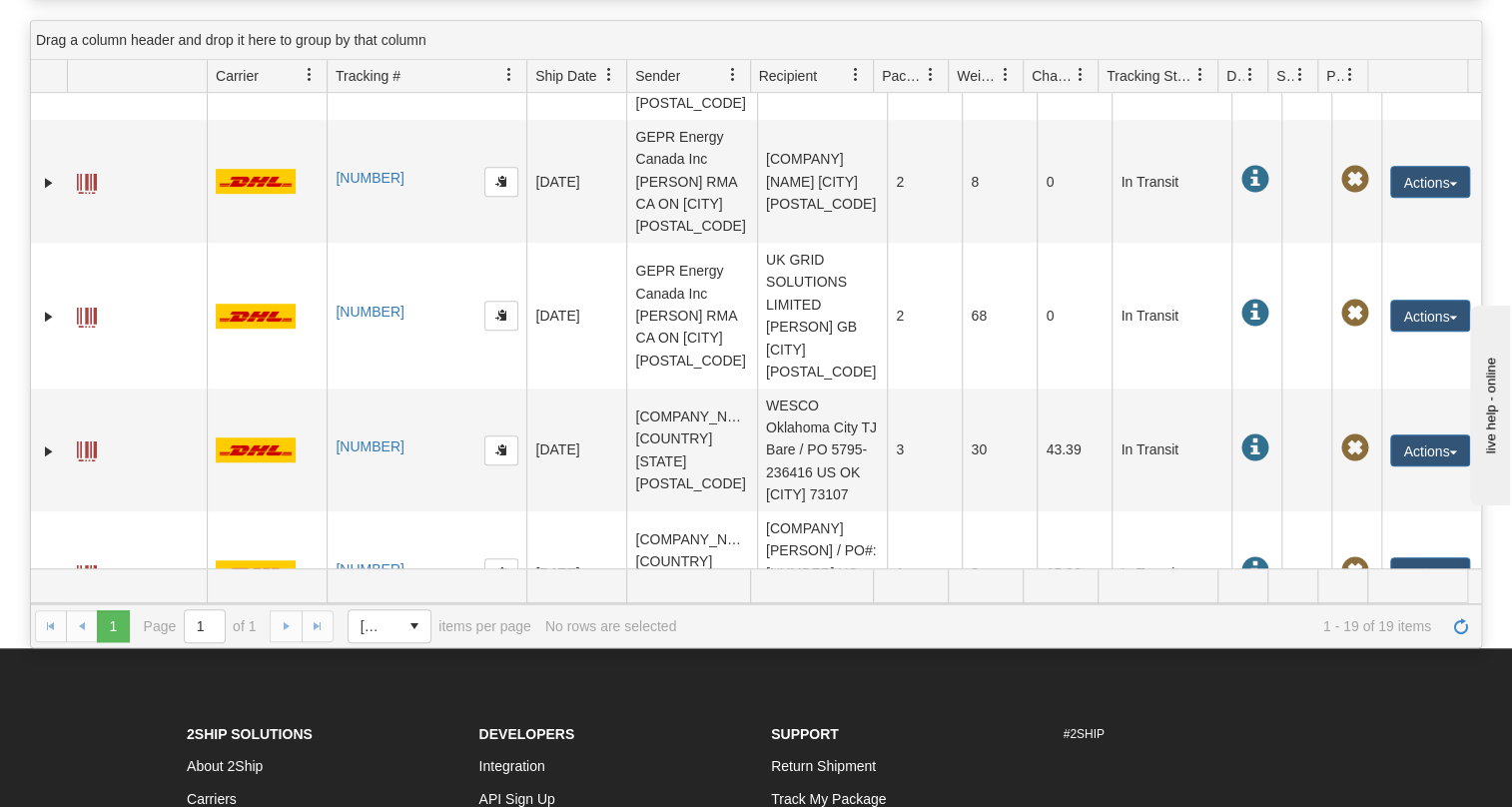 scroll, scrollTop: 0, scrollLeft: 0, axis: both 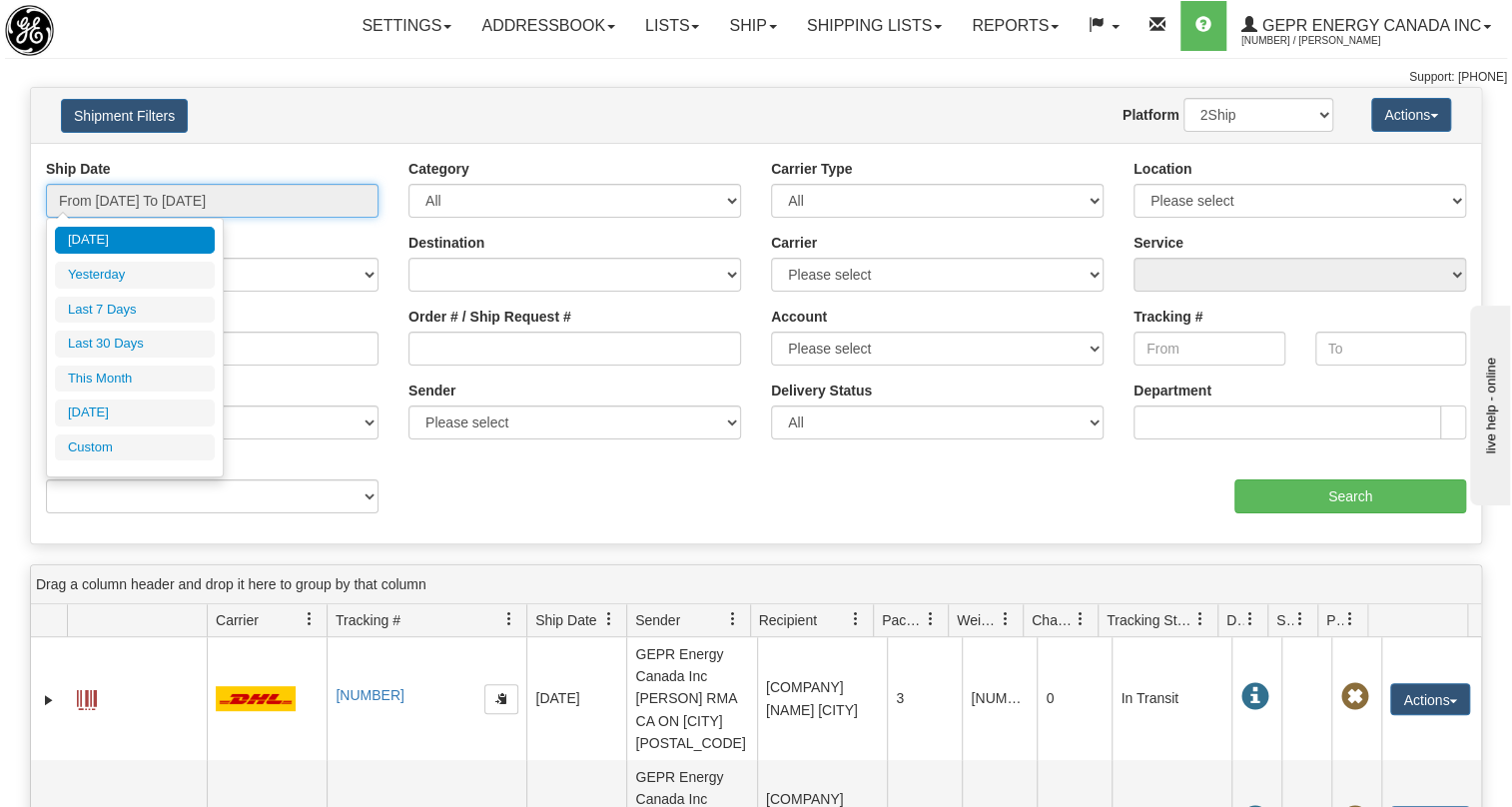 click on "From [DATE] To [DATE]" at bounding box center (212, 201) 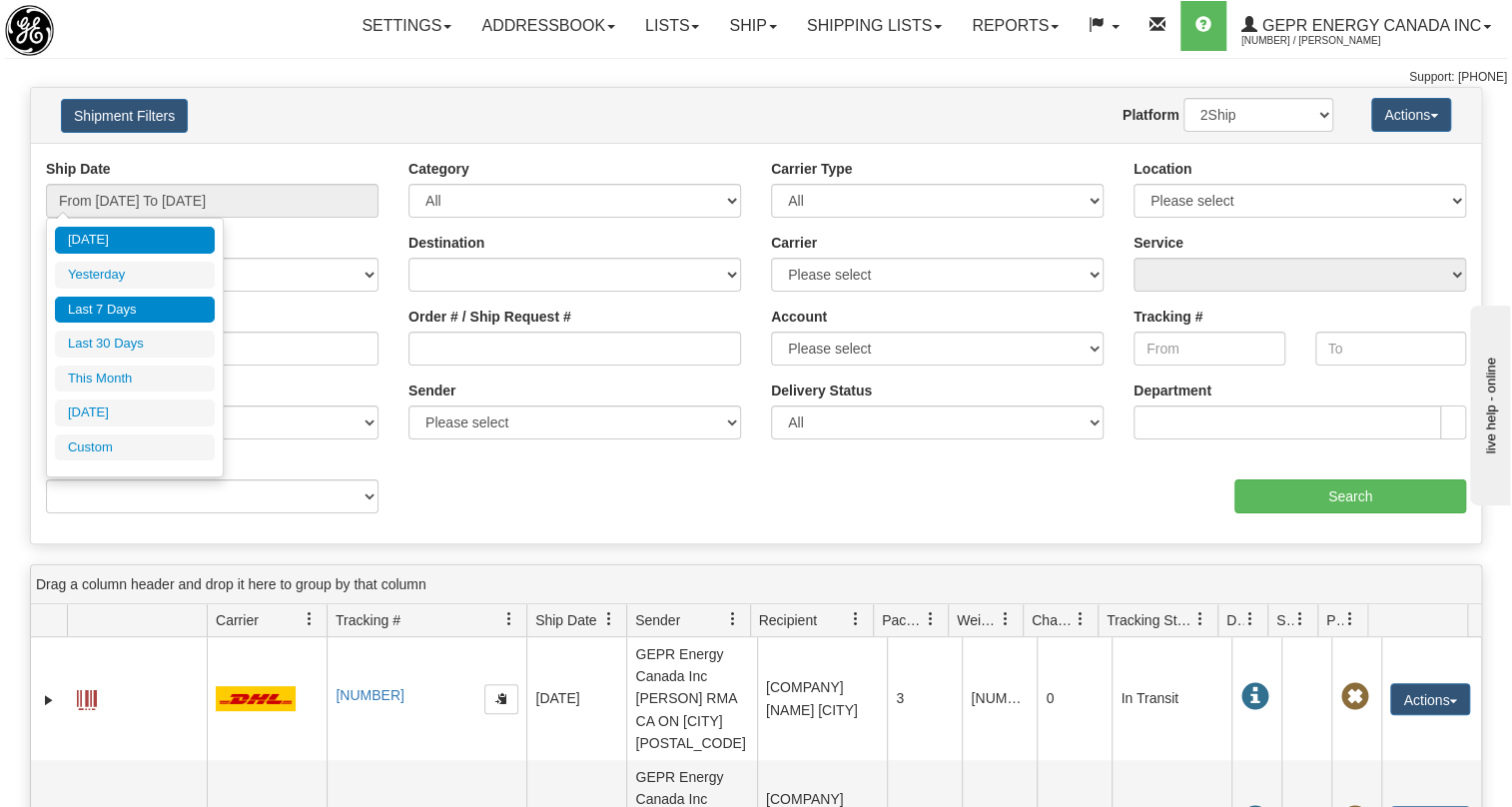 click on "Last 7 Days" at bounding box center (135, 310) 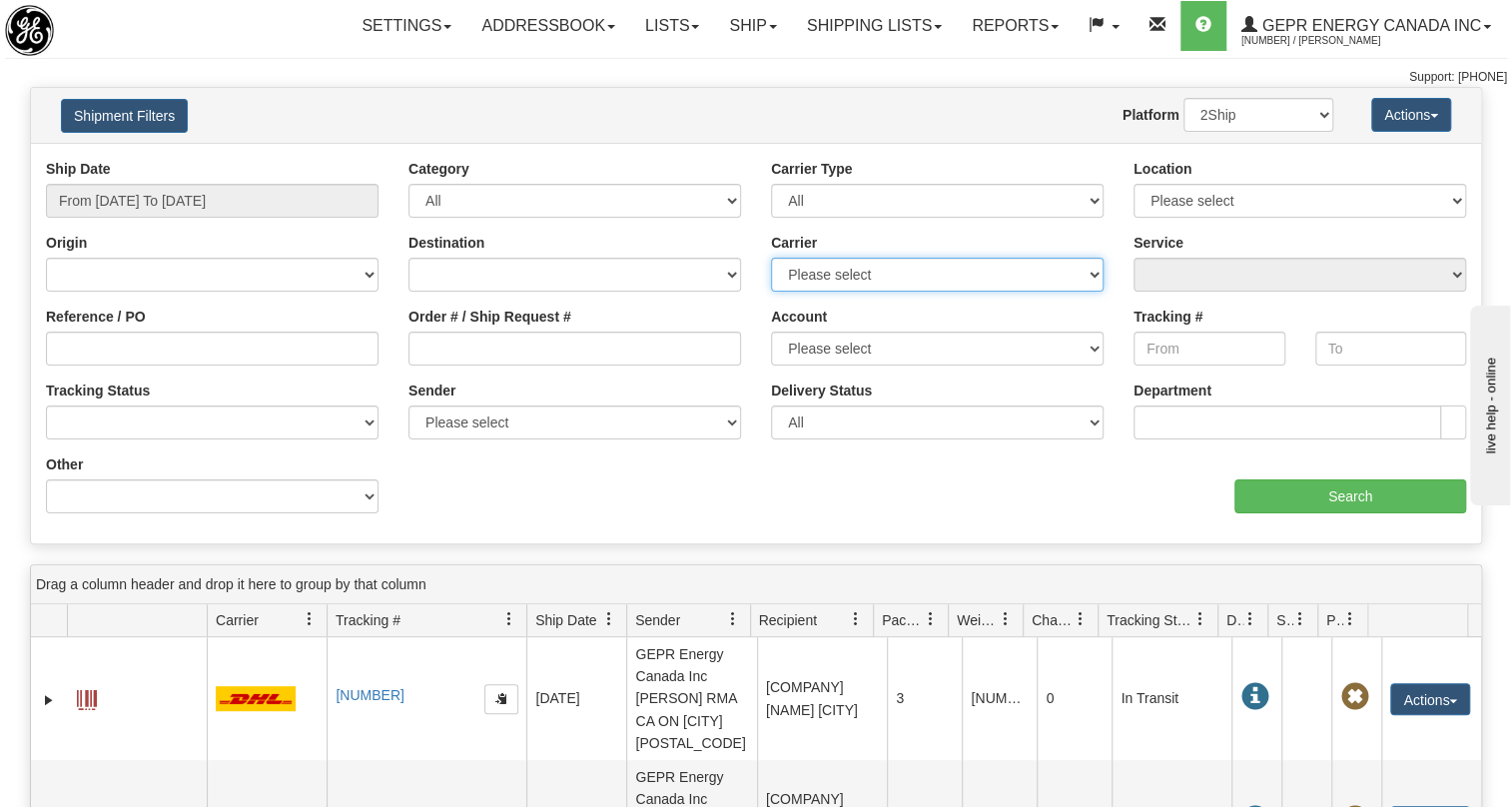 click on "Please select 2Ship Today DHL FedEx Express® FedEx® LTL Purolator UPS" at bounding box center [937, 275] 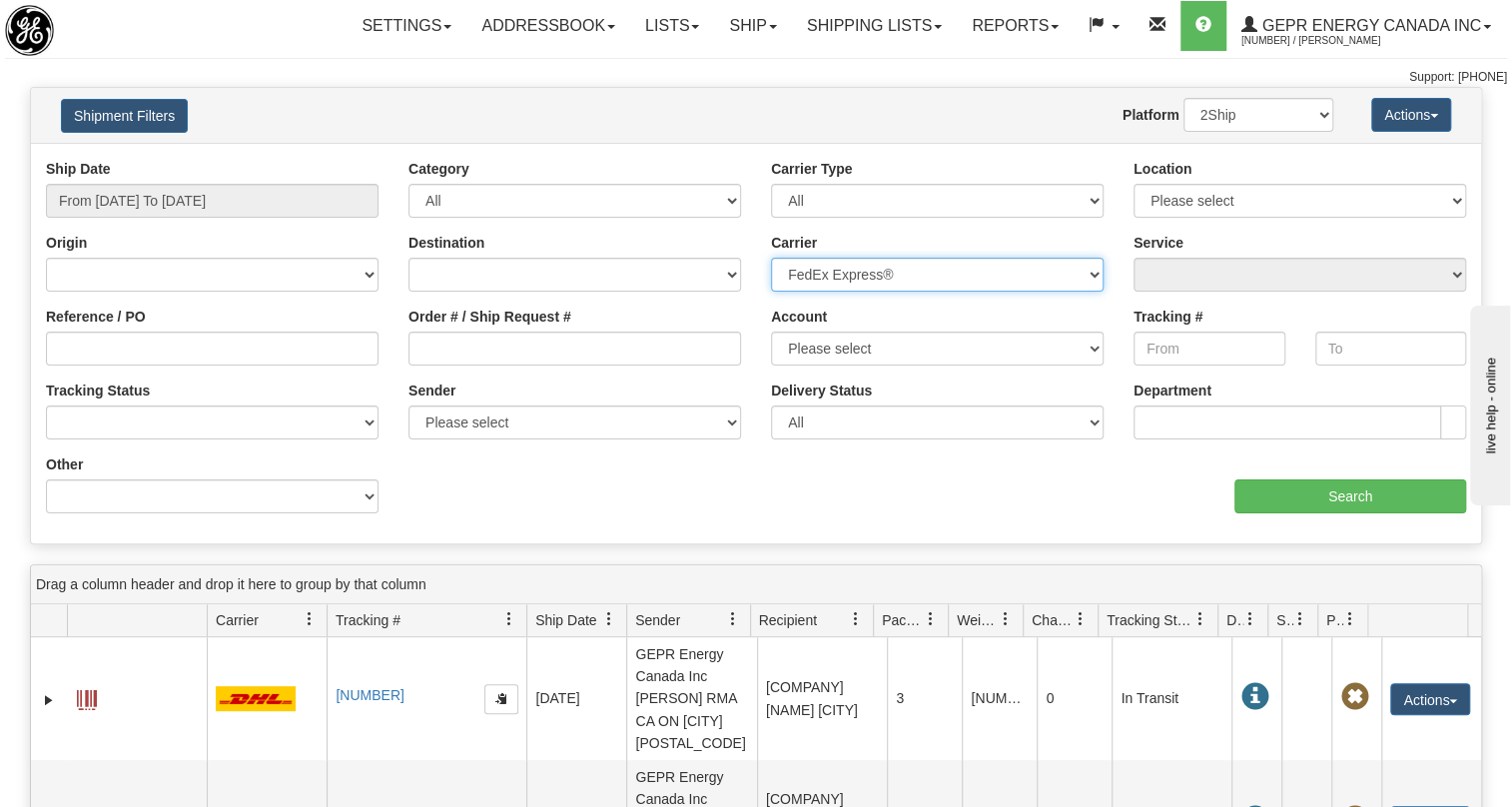 click on "Please select 2Ship Today DHL FedEx Express® FedEx® LTL Purolator UPS" at bounding box center (937, 275) 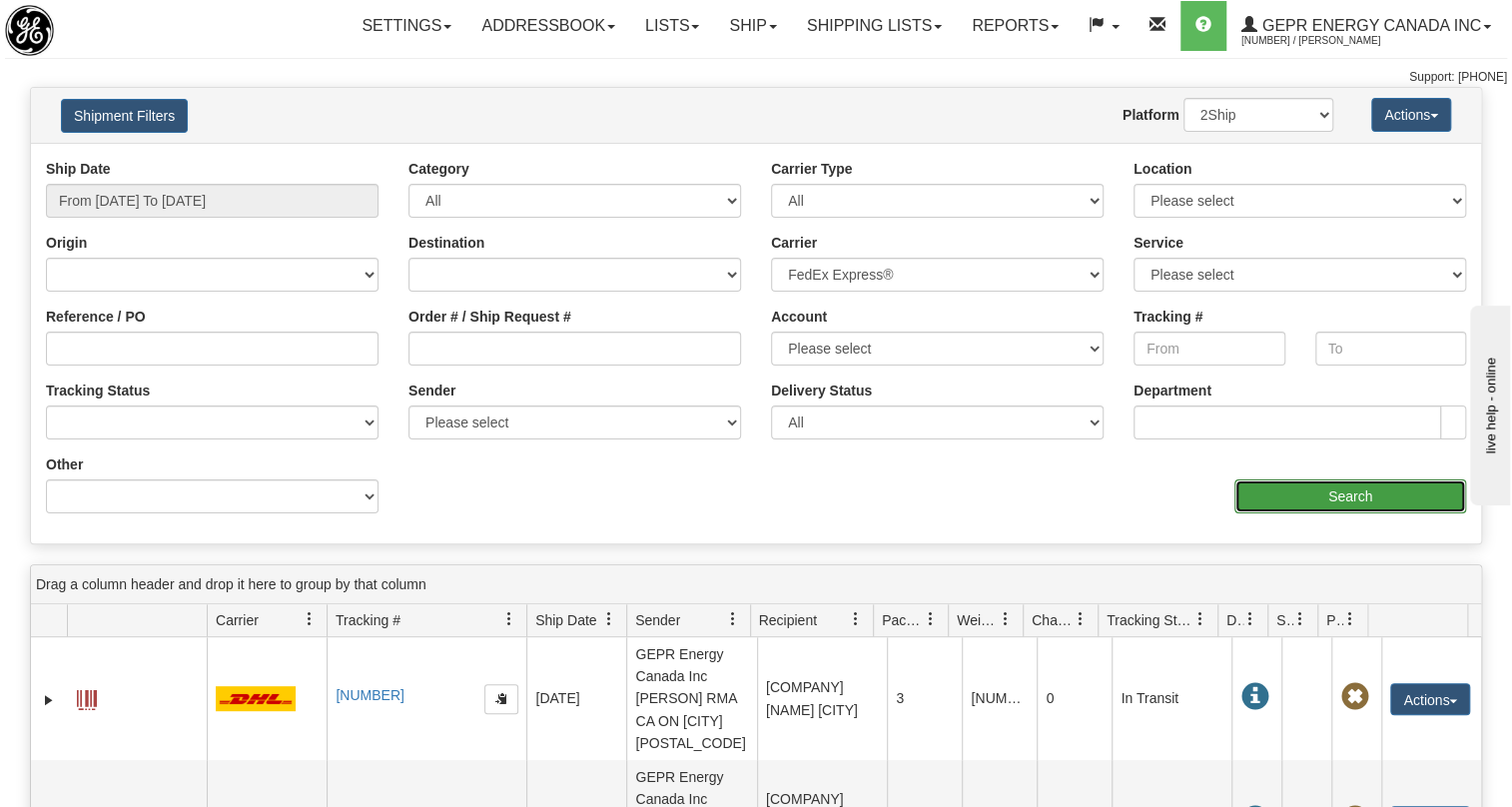 click on "Search" at bounding box center (1350, 496) 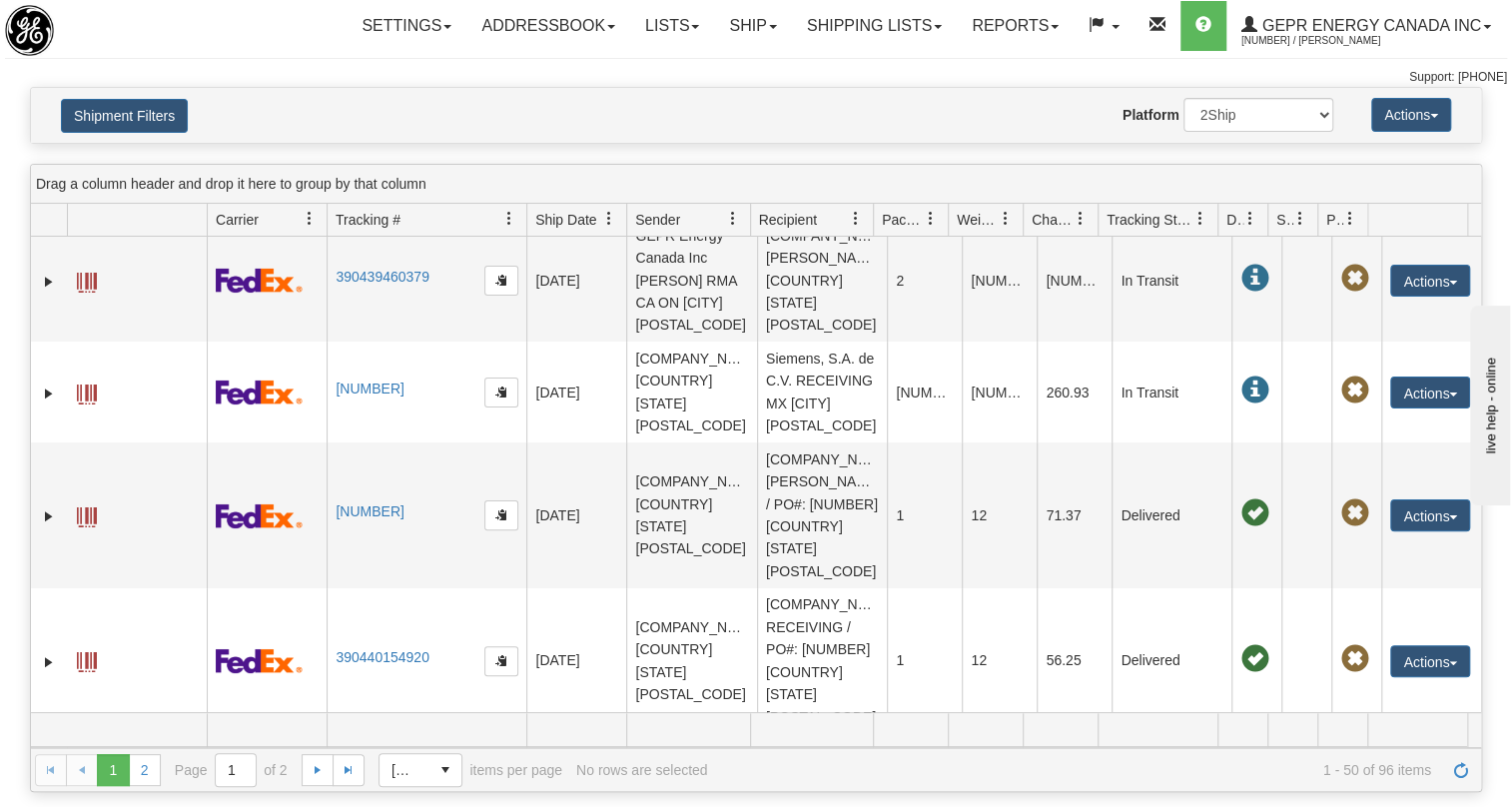 scroll, scrollTop: 1998, scrollLeft: 0, axis: vertical 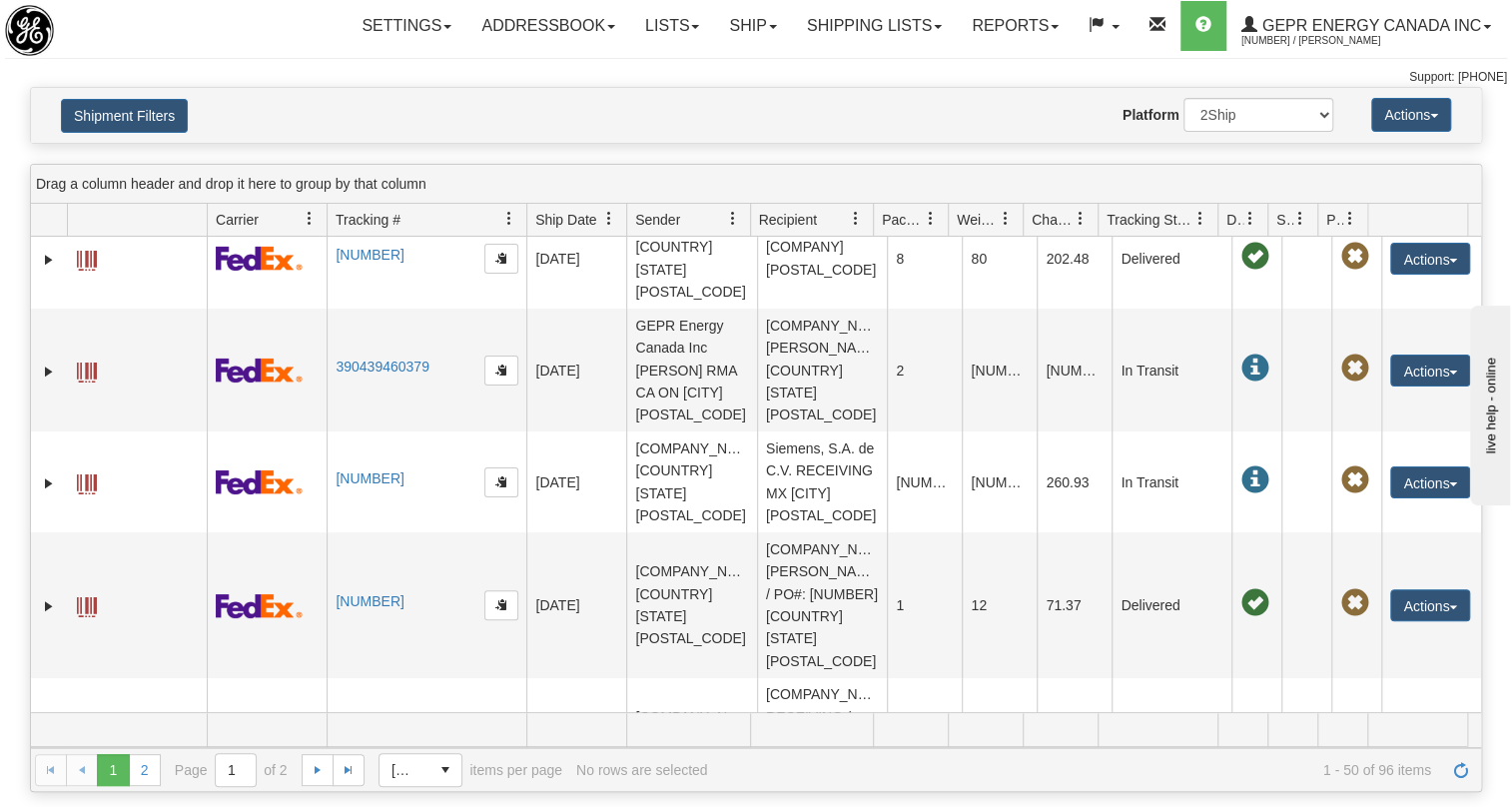 click at bounding box center [87, 149] 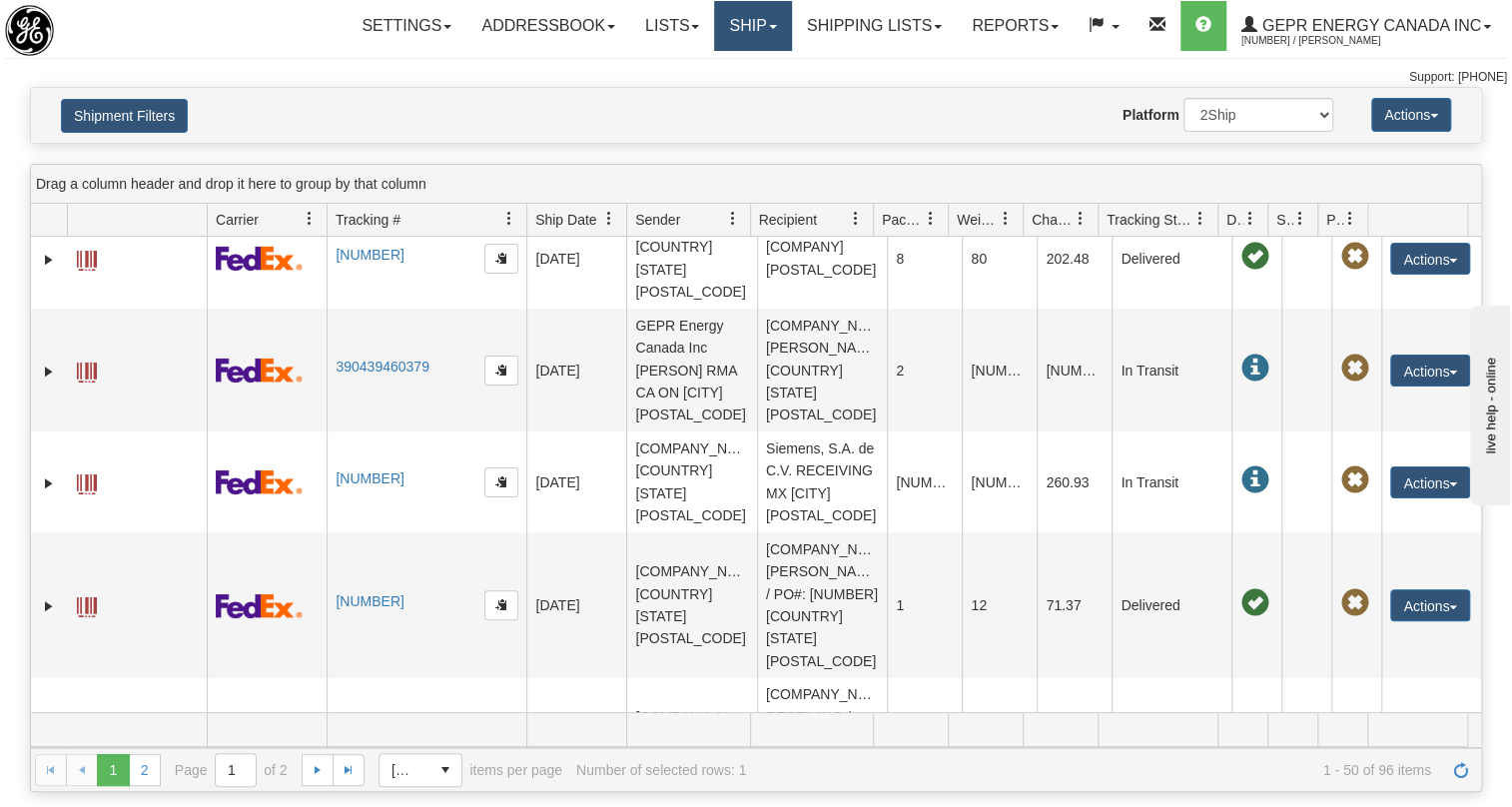 click on "Ship" at bounding box center (406, 26) 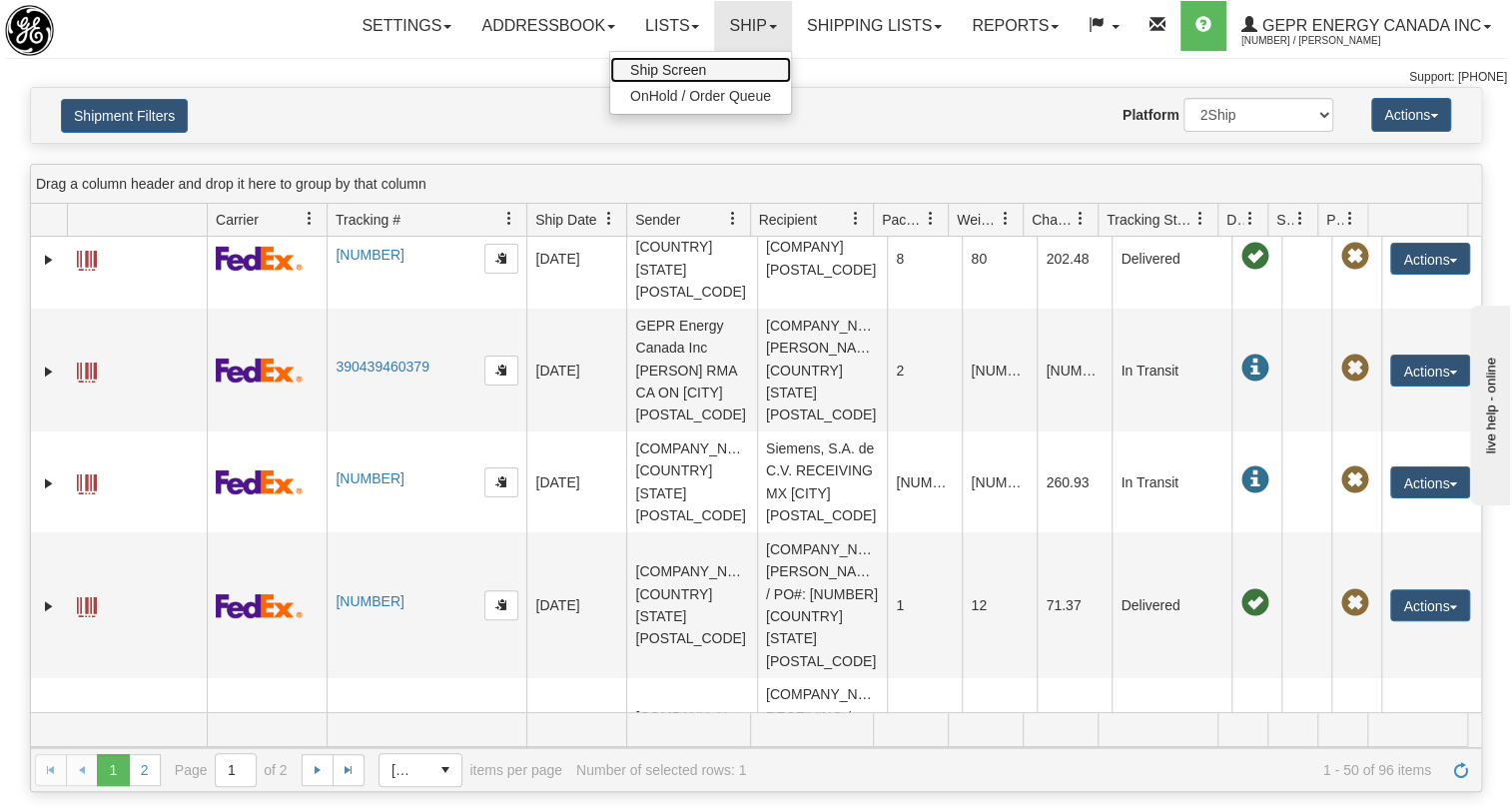 click on "Ship Screen" at bounding box center (700, 70) 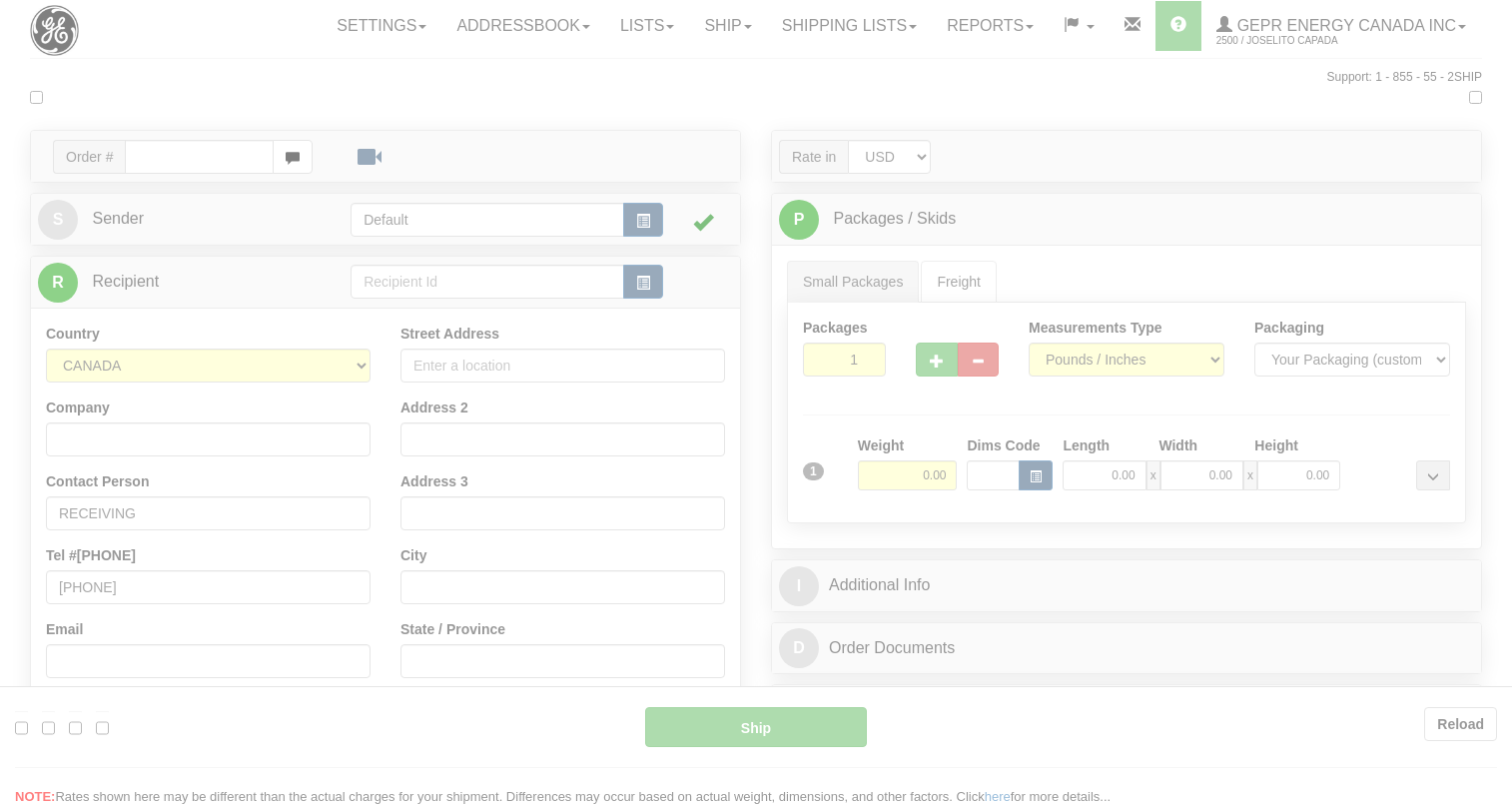 scroll, scrollTop: 0, scrollLeft: 0, axis: both 